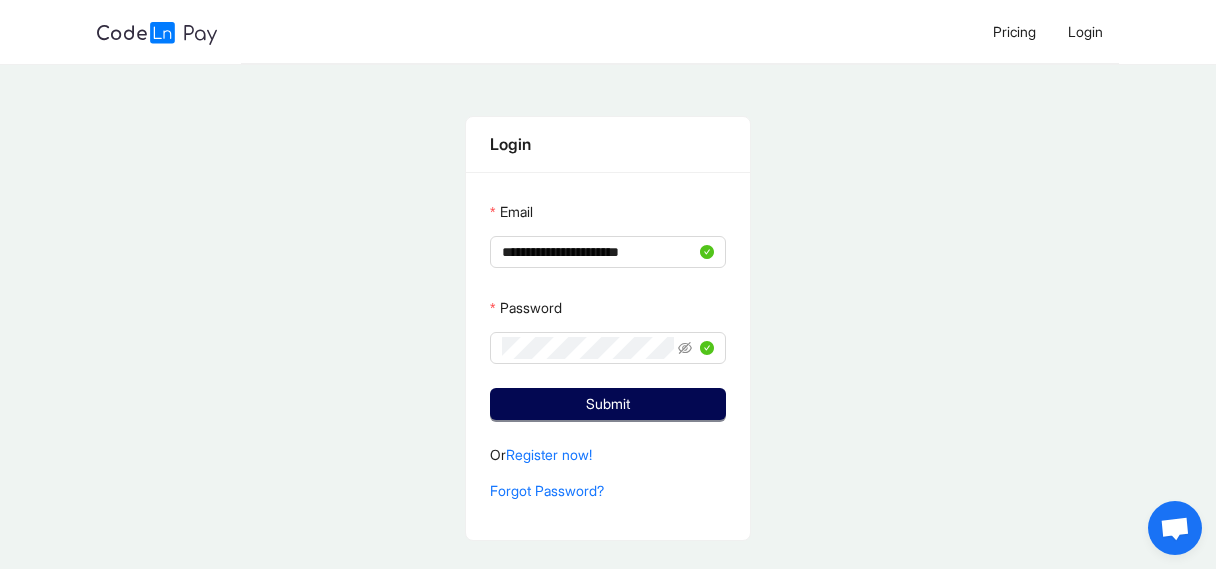 scroll, scrollTop: 0, scrollLeft: 0, axis: both 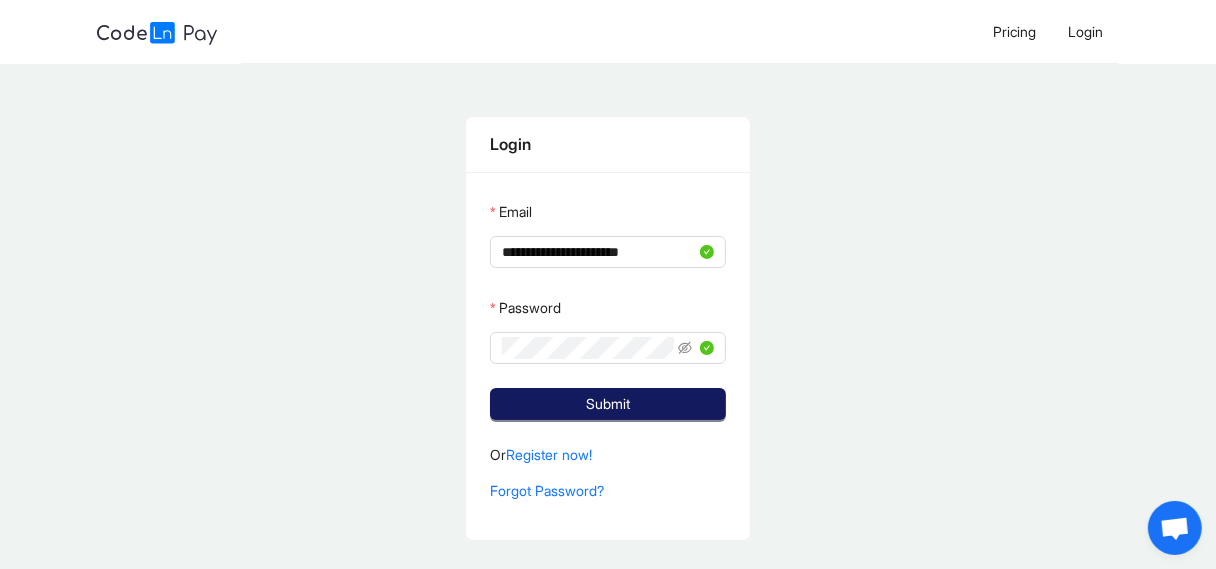 click on "Submit" 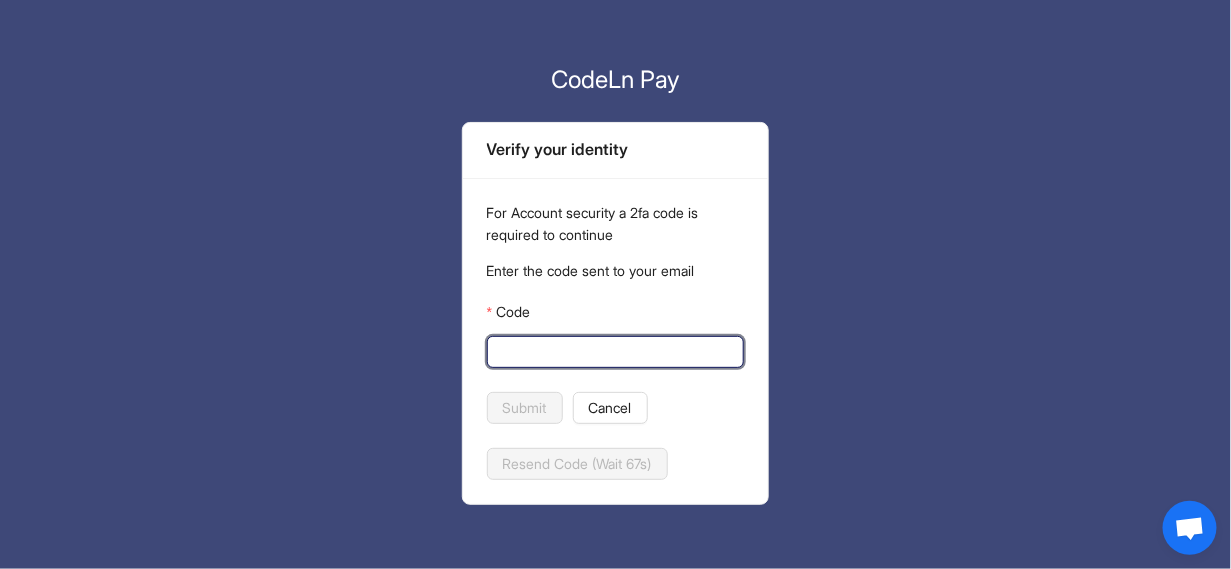 click on "Code" at bounding box center [614, 352] 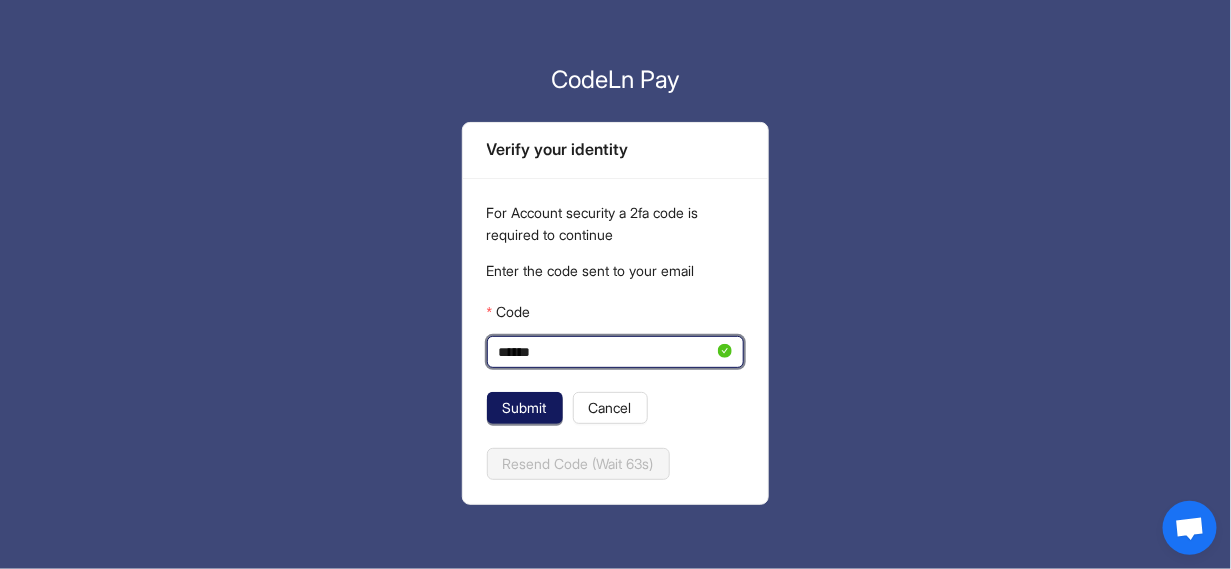 type on "******" 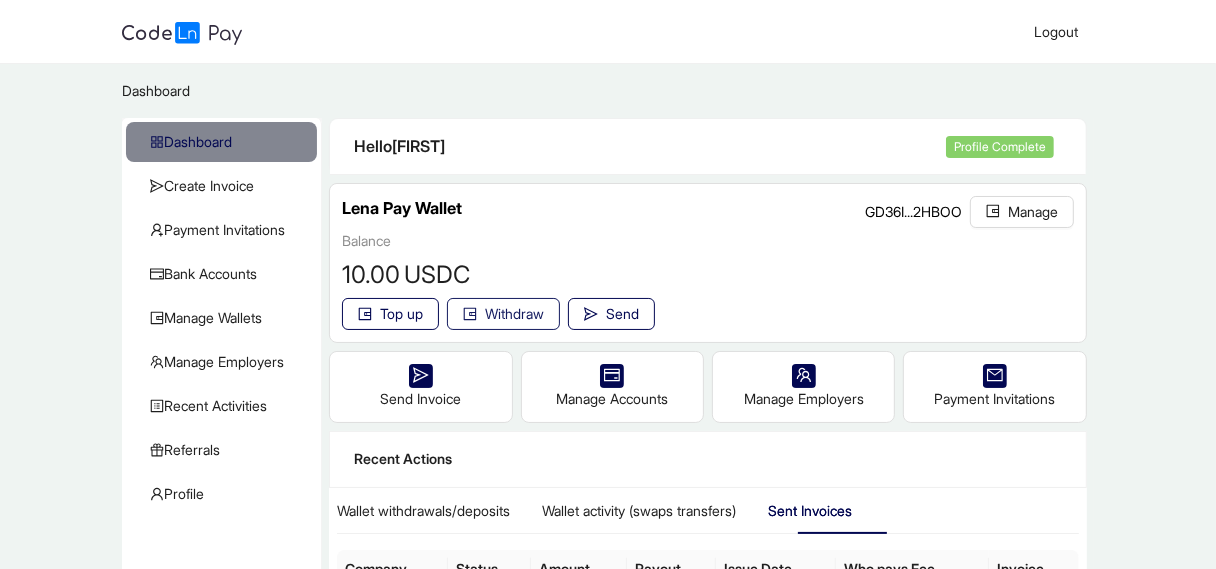 click on "Withdraw" 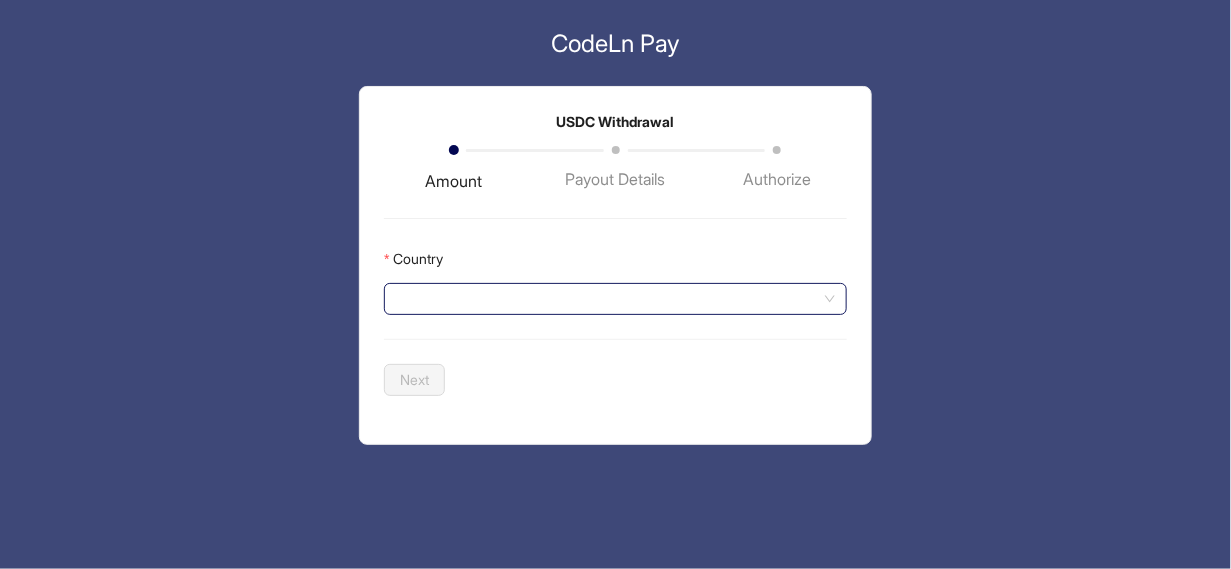 click on "Country" at bounding box center (615, 299) 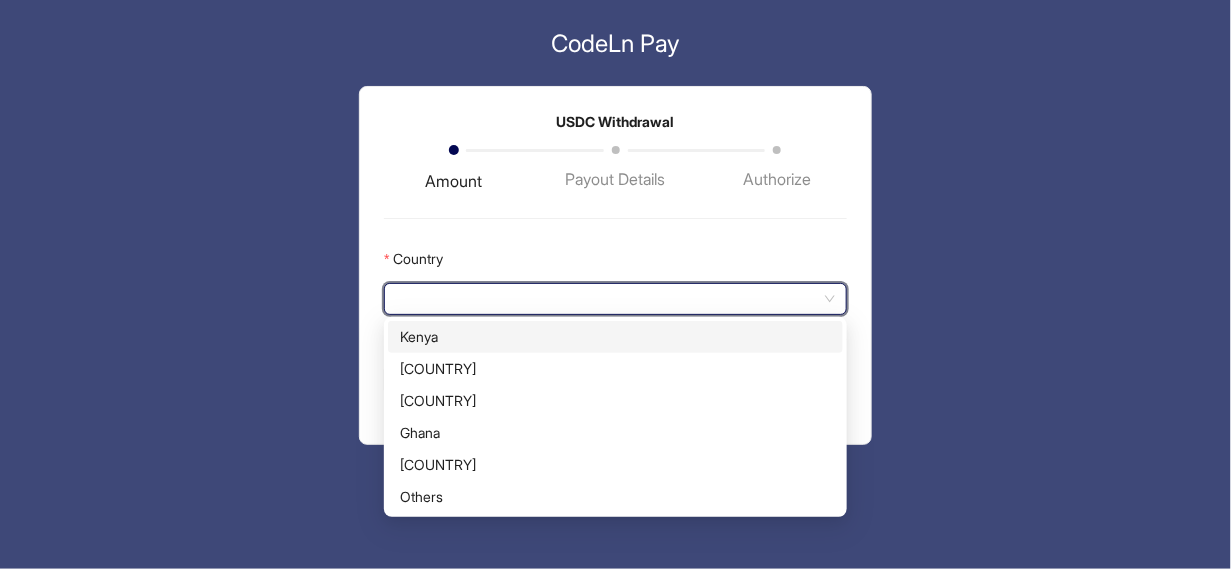 click on "Kenya" at bounding box center [615, 337] 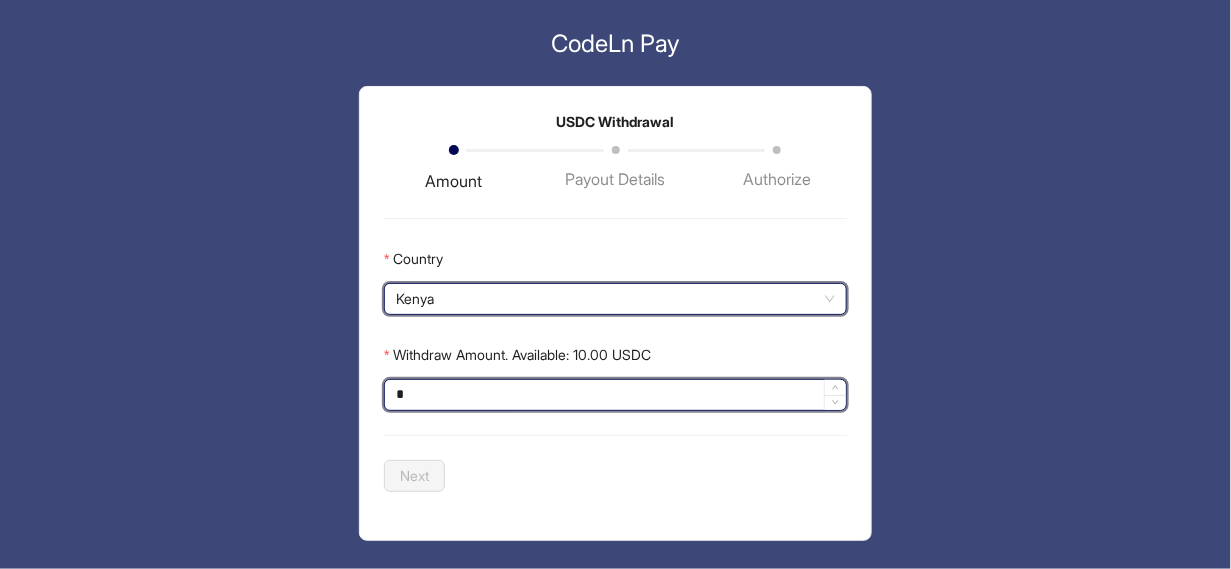 click on "*" at bounding box center (615, 395) 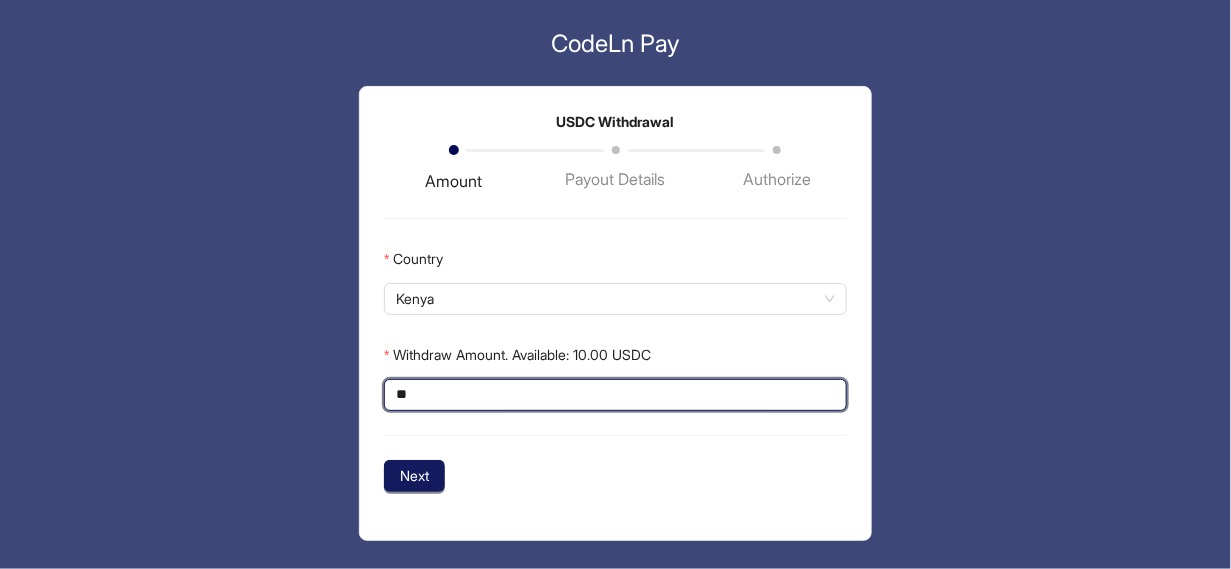 type on "**" 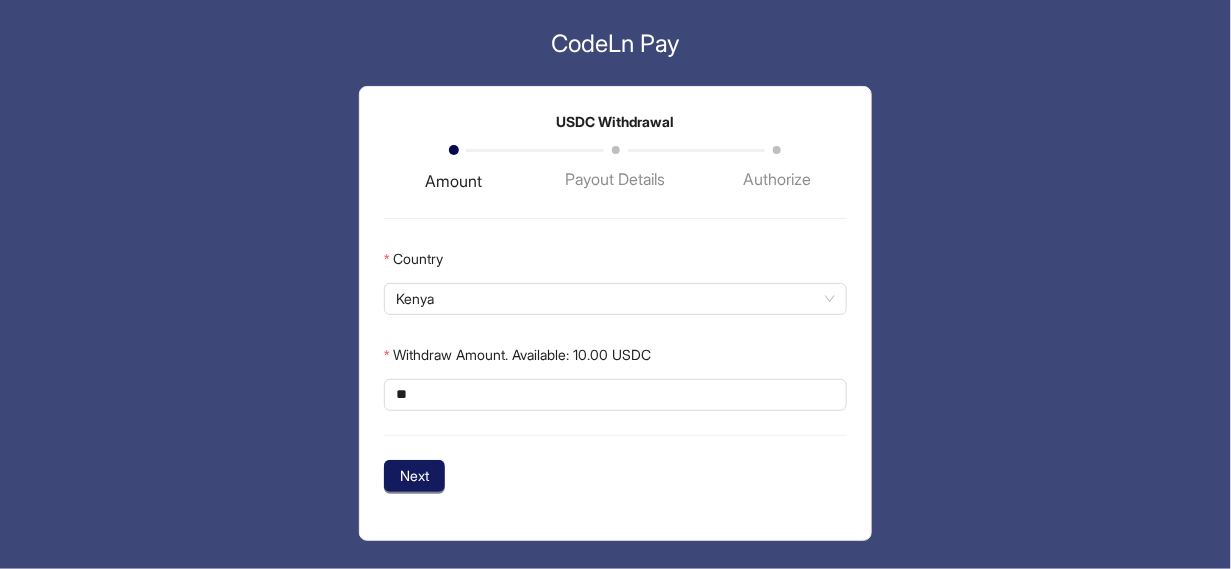 click on "Next" 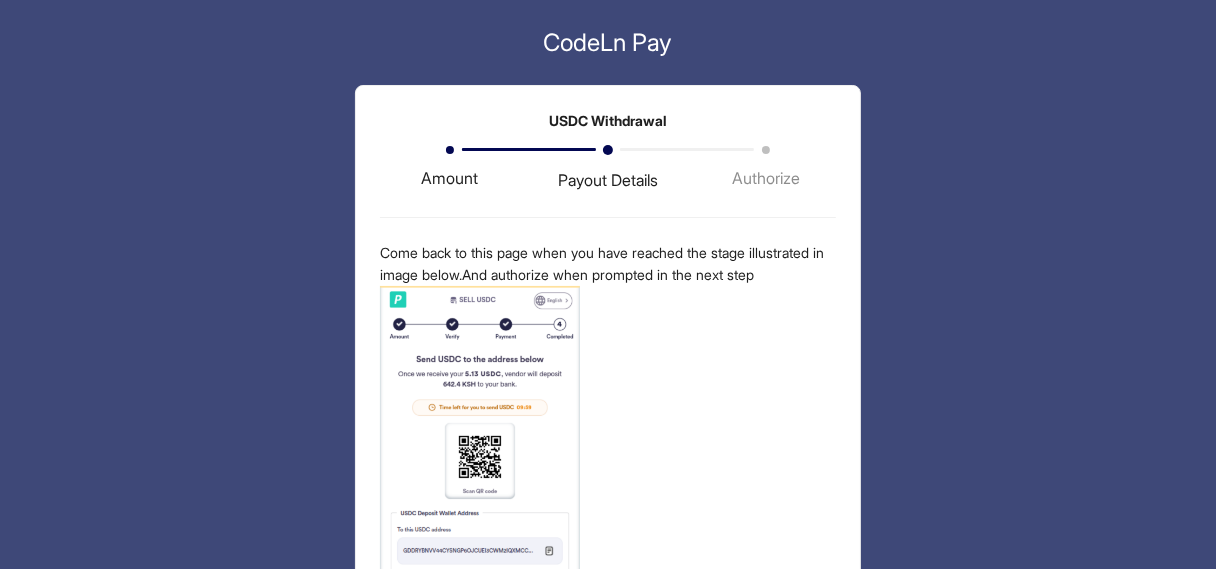 click on "Come back to this page when you have reached the stage illustrated in image below.And authorize when prompted in the next step  Preview" at bounding box center [608, 446] 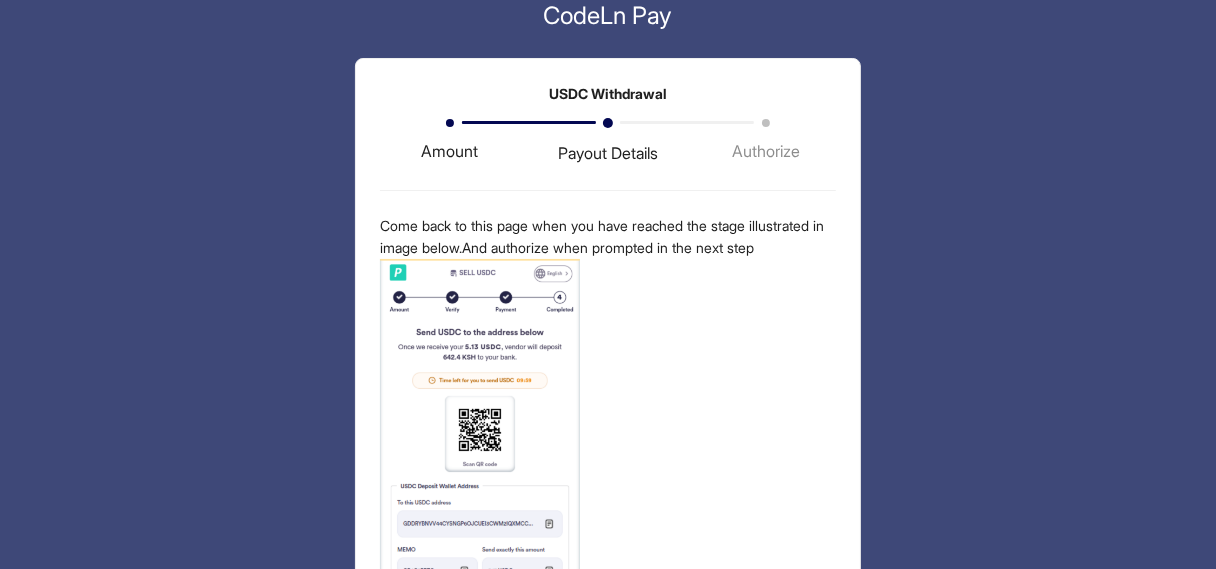 scroll, scrollTop: 0, scrollLeft: 0, axis: both 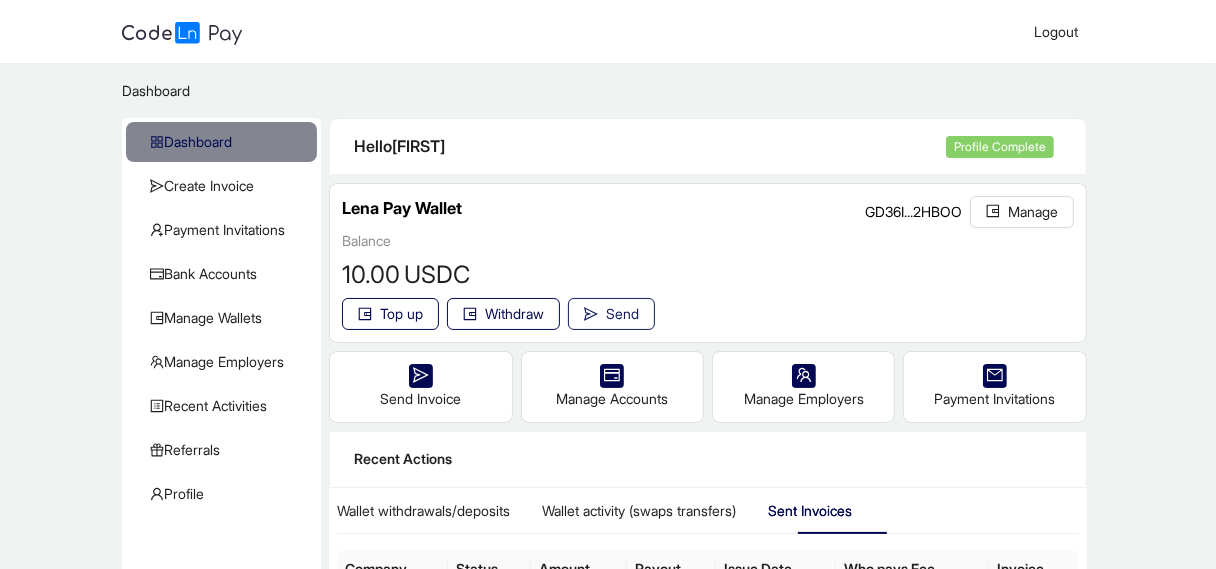click 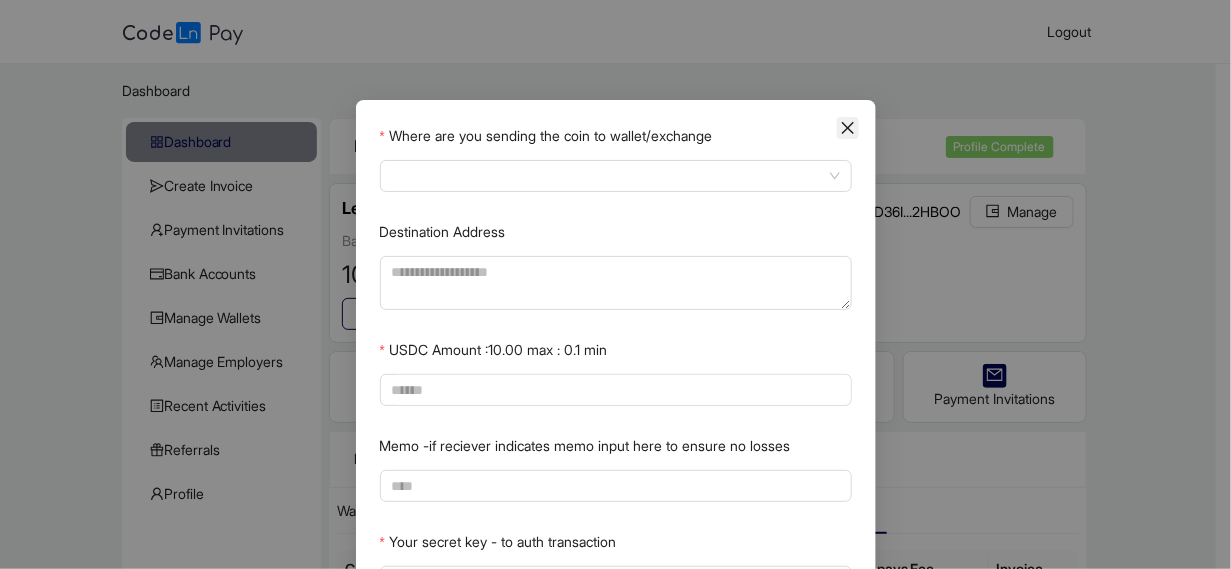 click 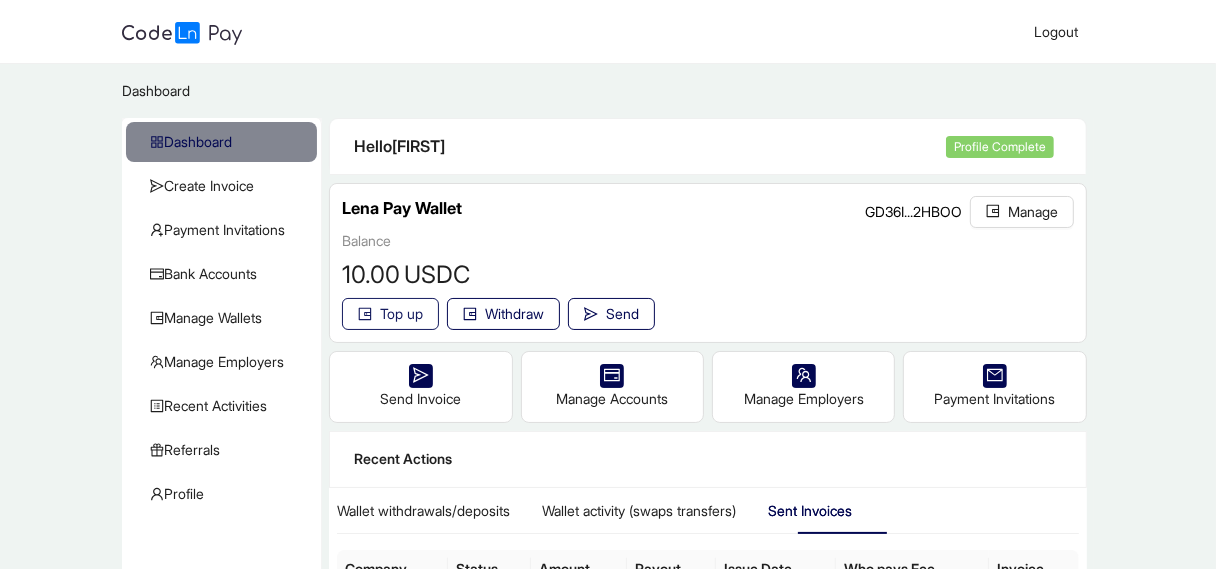 click on "Top up" 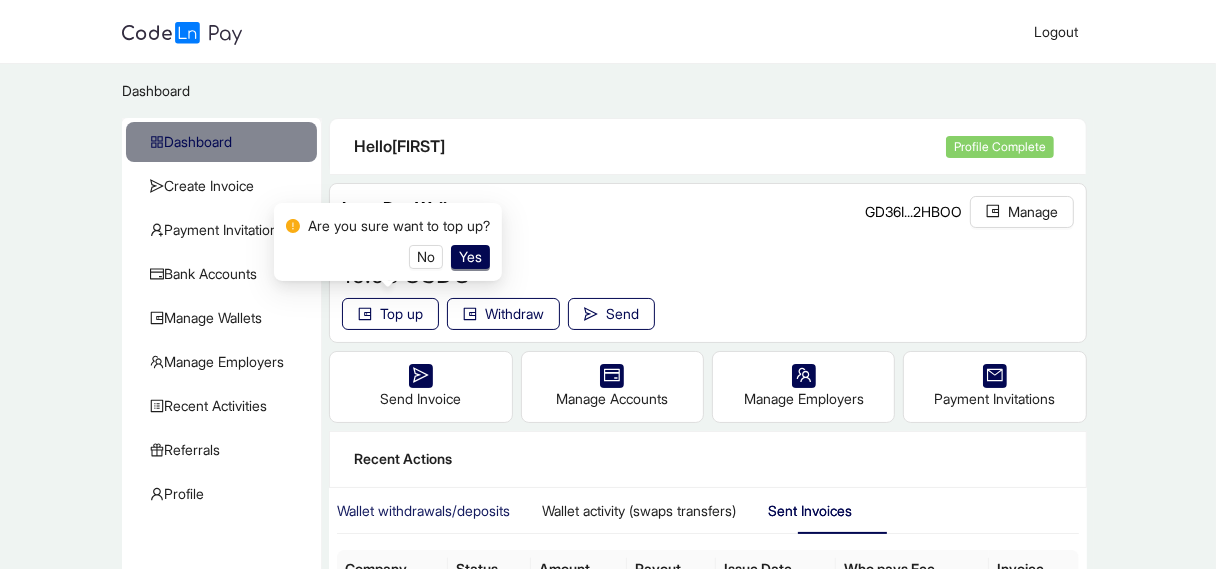 click on "Wallet  withdrawals/deposits" 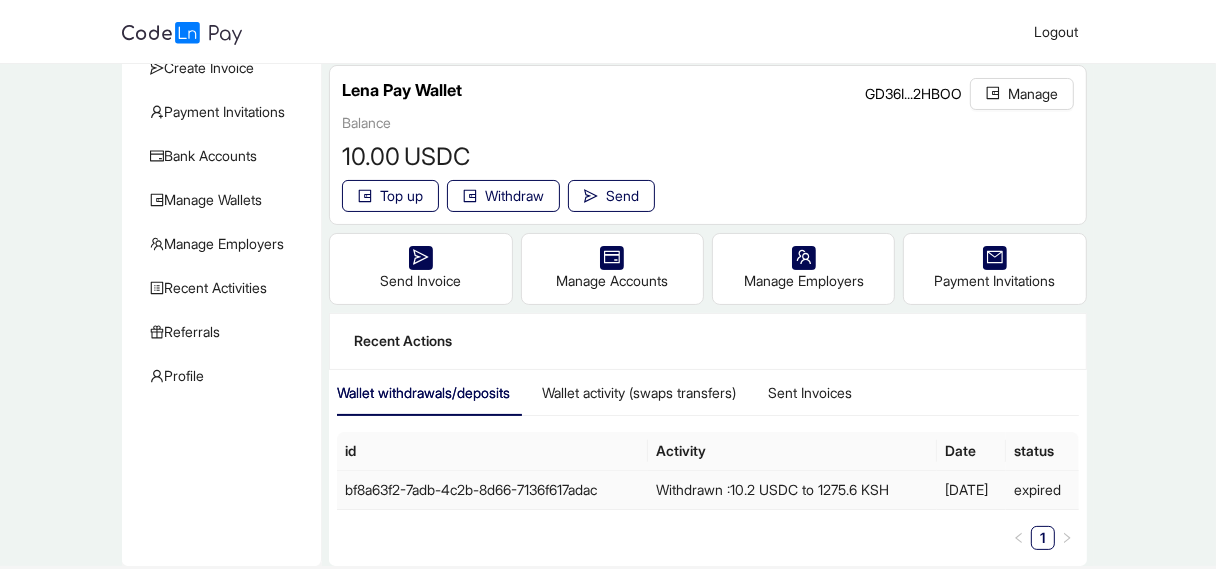 scroll, scrollTop: 79, scrollLeft: 0, axis: vertical 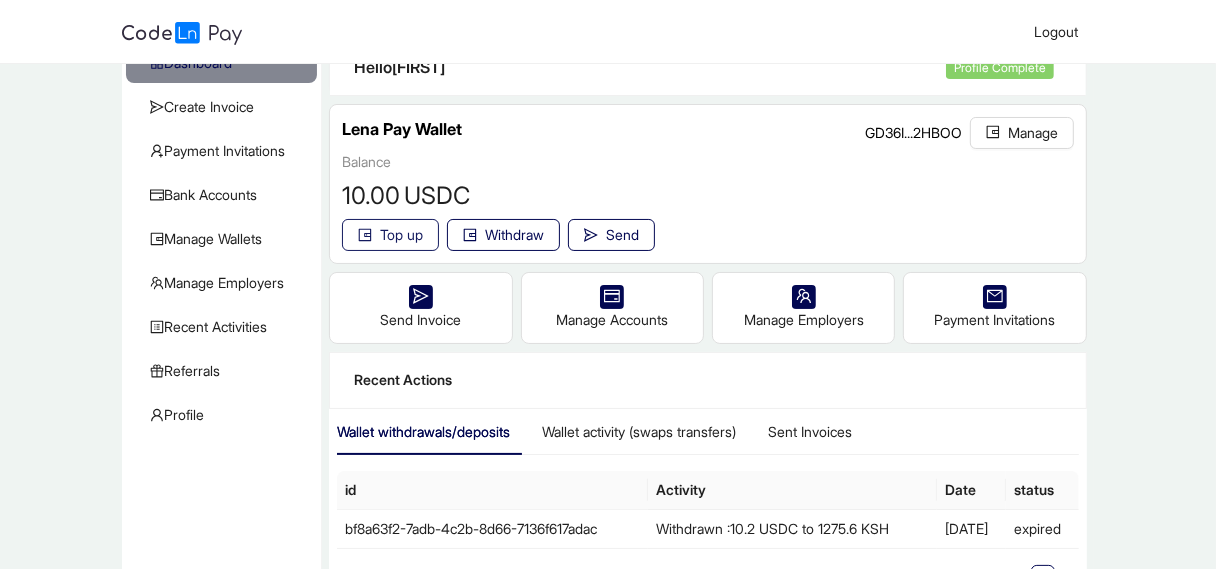click on "Top up" 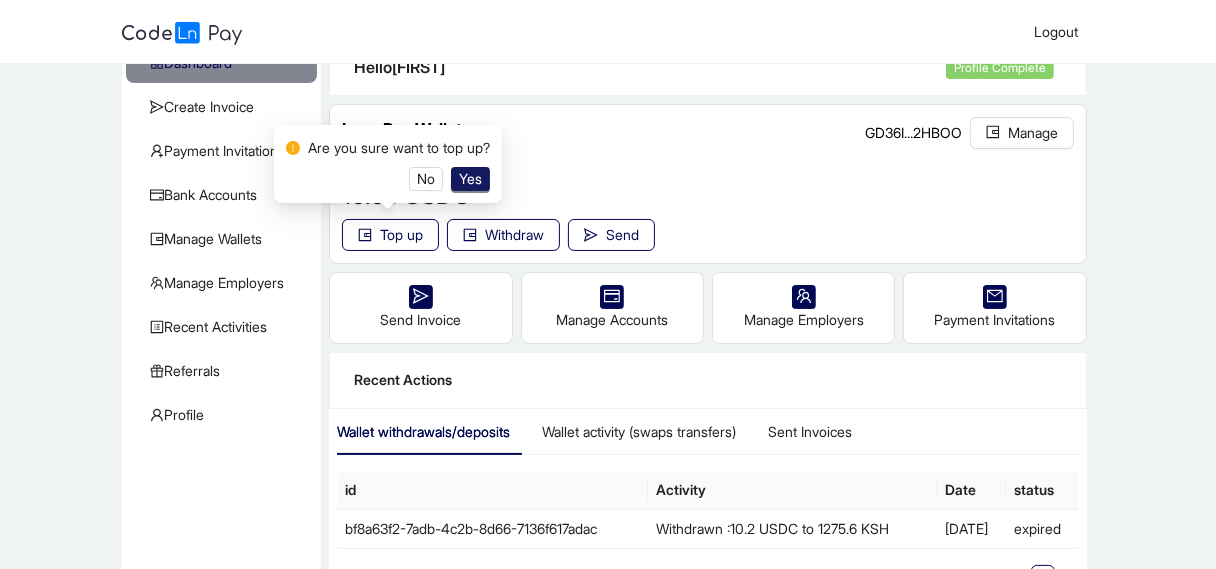click on "Yes" 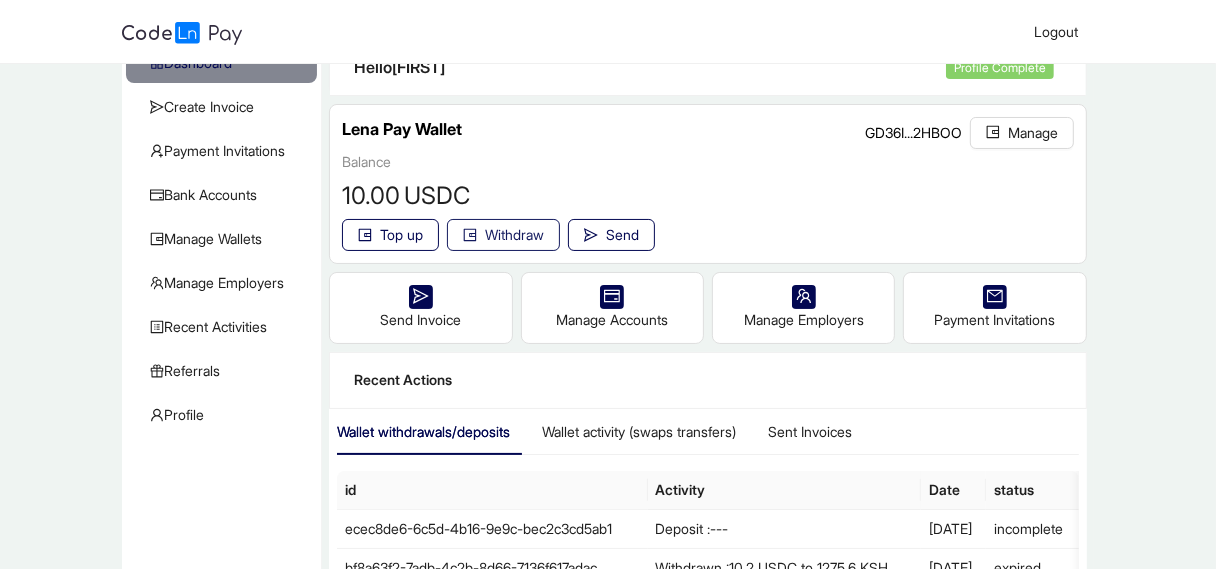 click on "Withdraw" 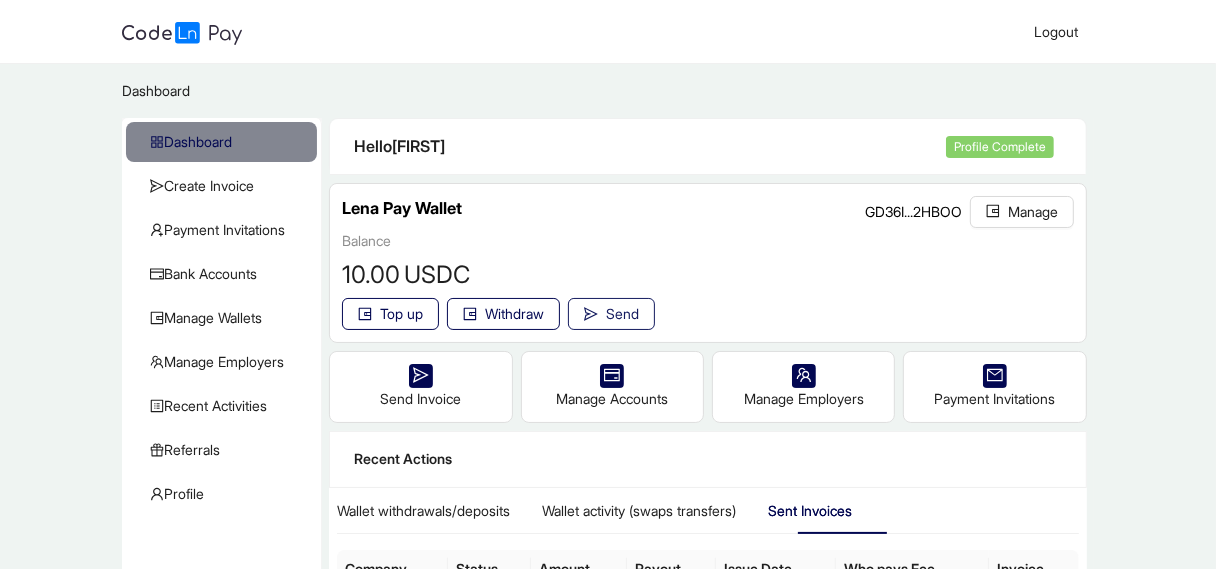 click on "Send" 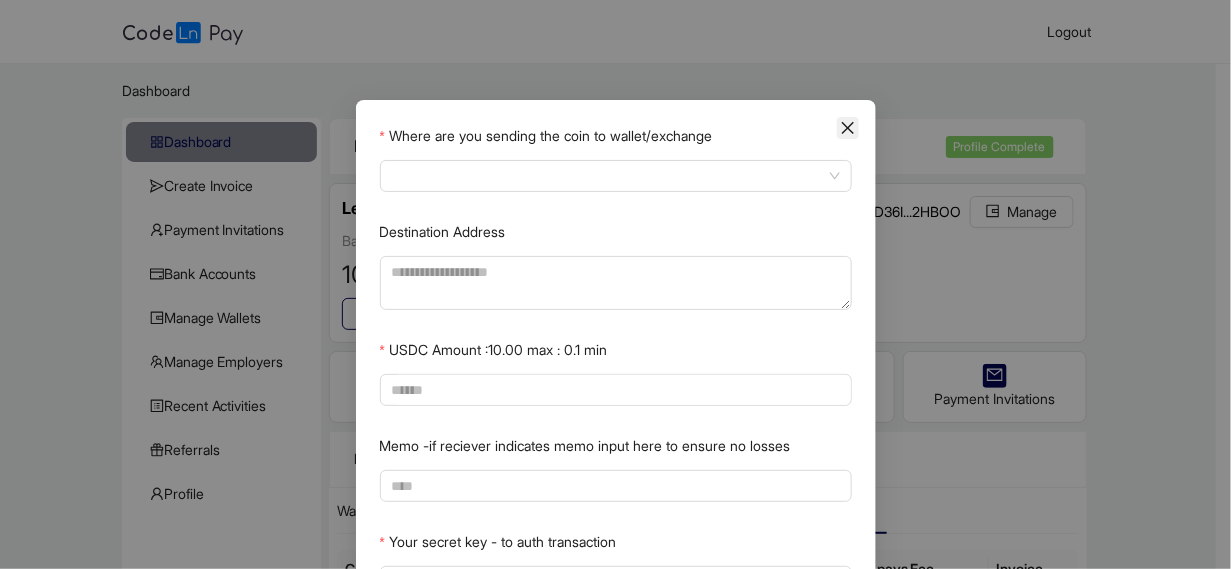 click 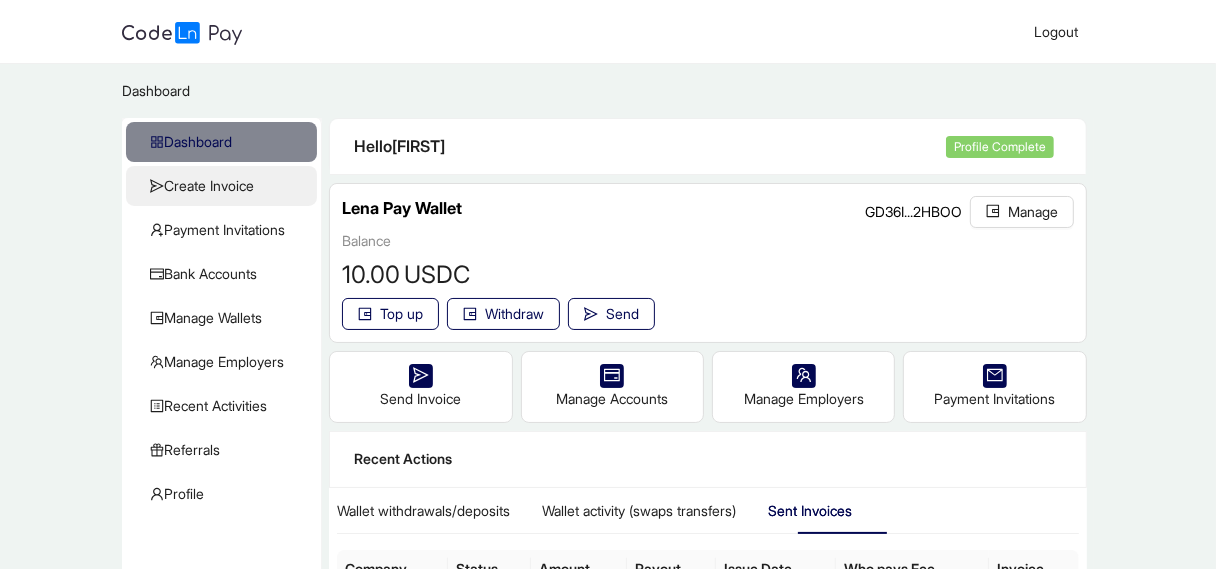 click on "Create Invoice" 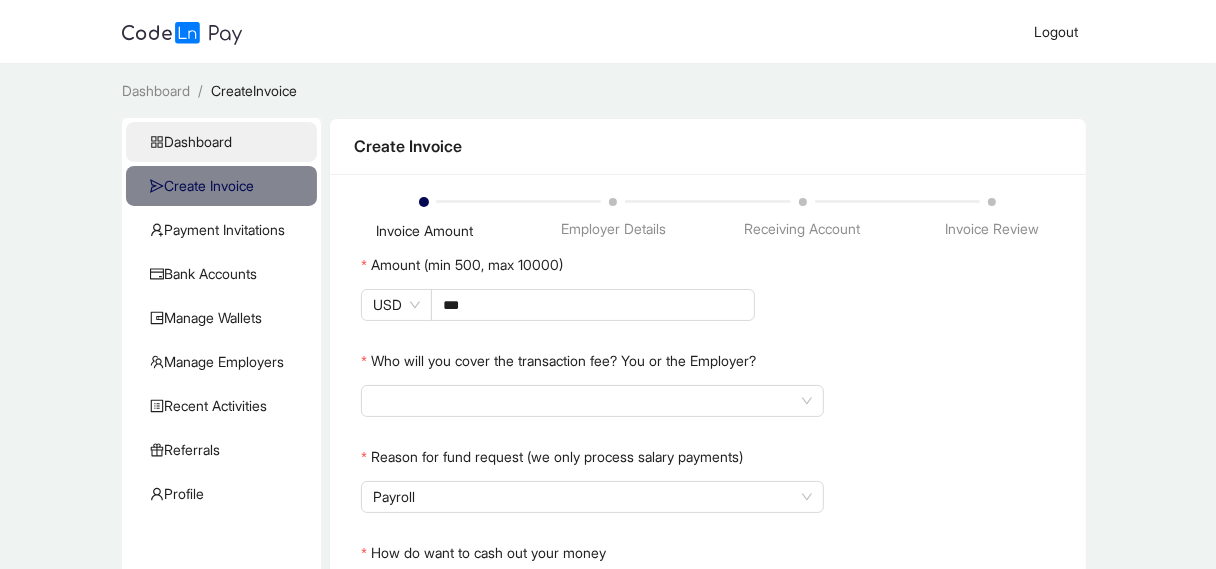 click on "Dashboard" 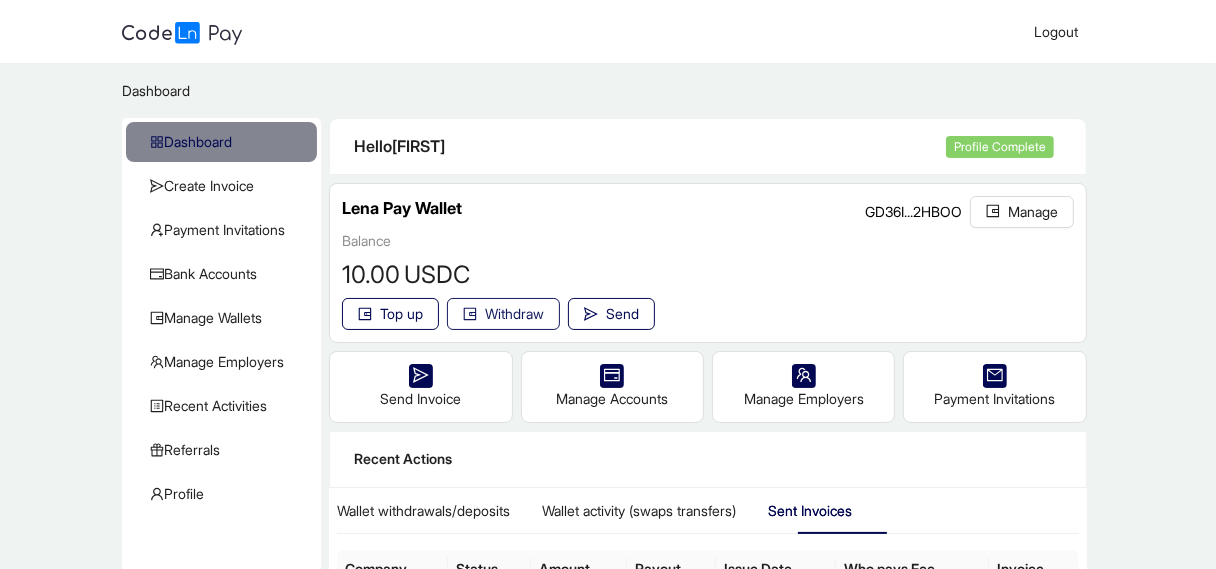 click on "Withdraw" 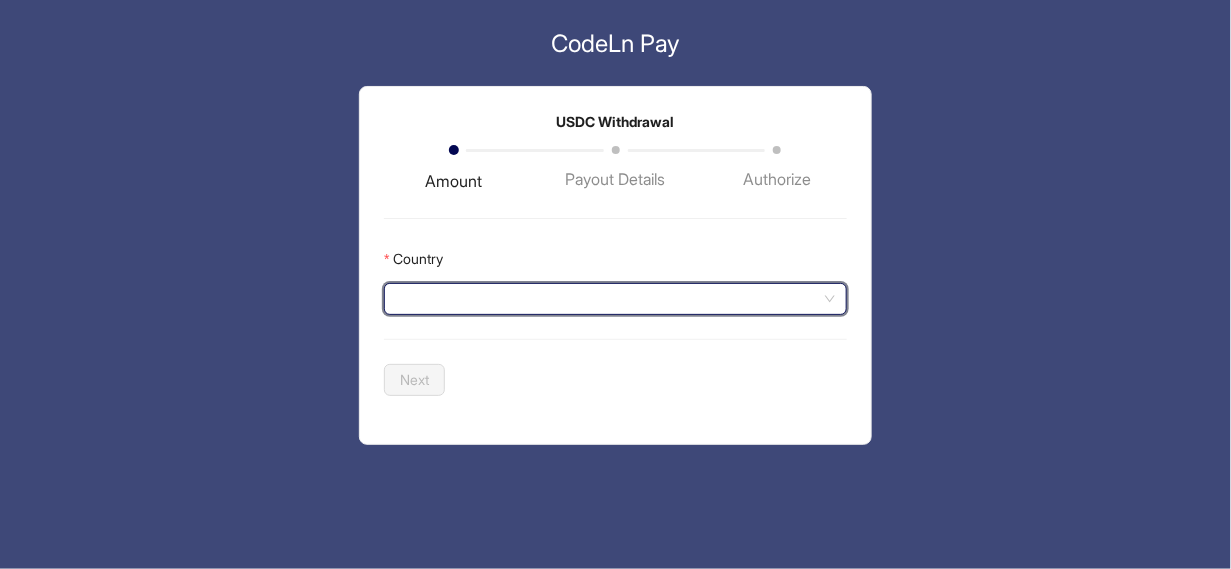 click on "Country" at bounding box center [615, 299] 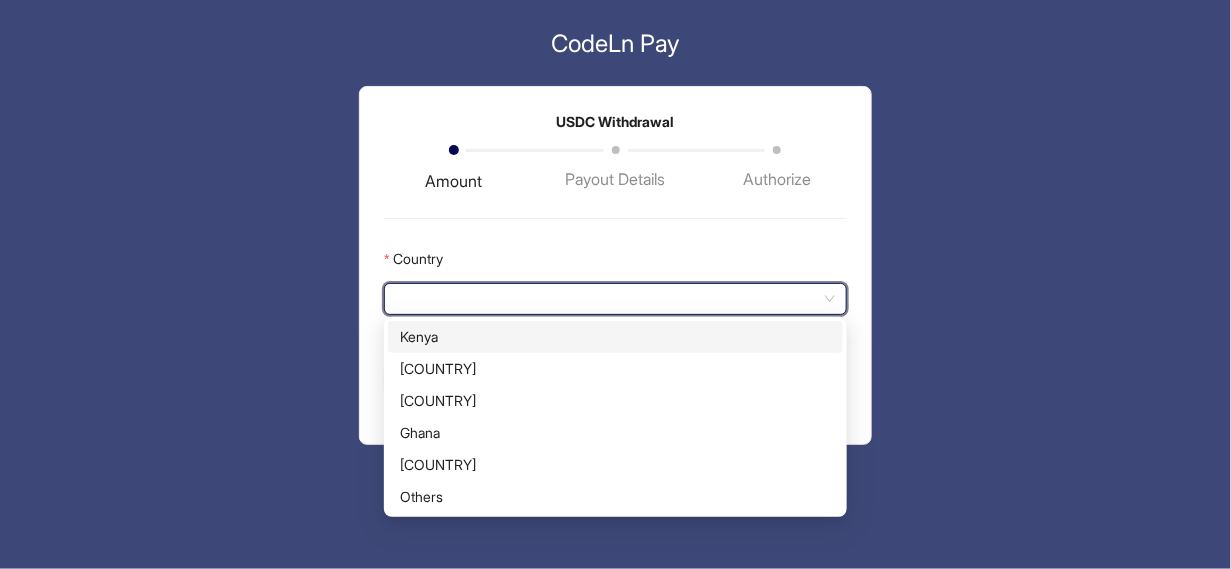 click on "Kenya" at bounding box center (615, 337) 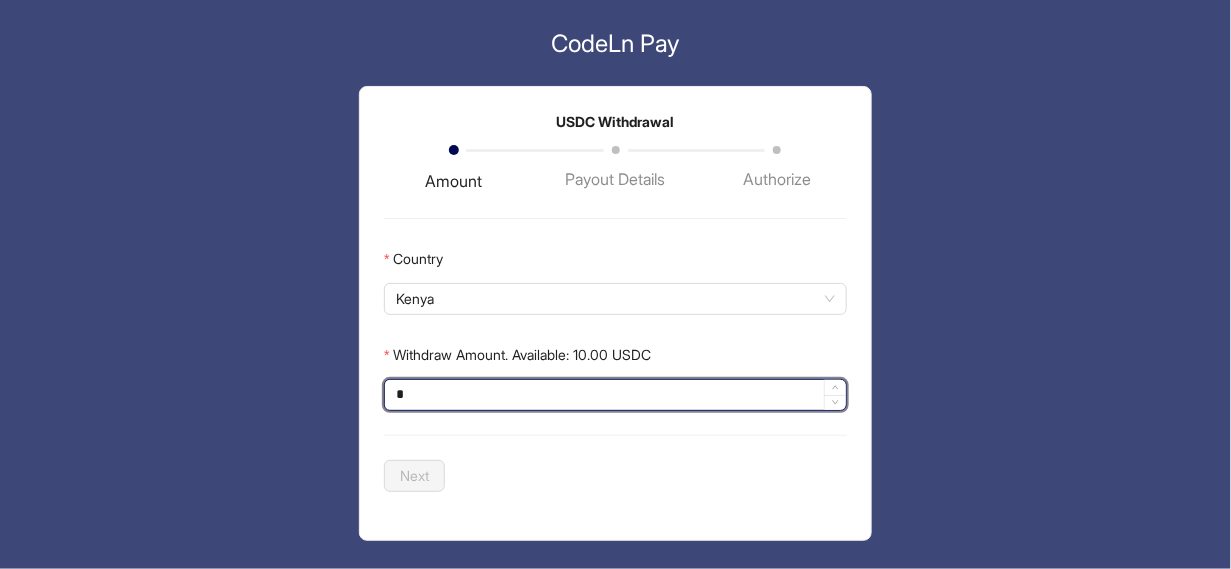 click on "*" at bounding box center [615, 395] 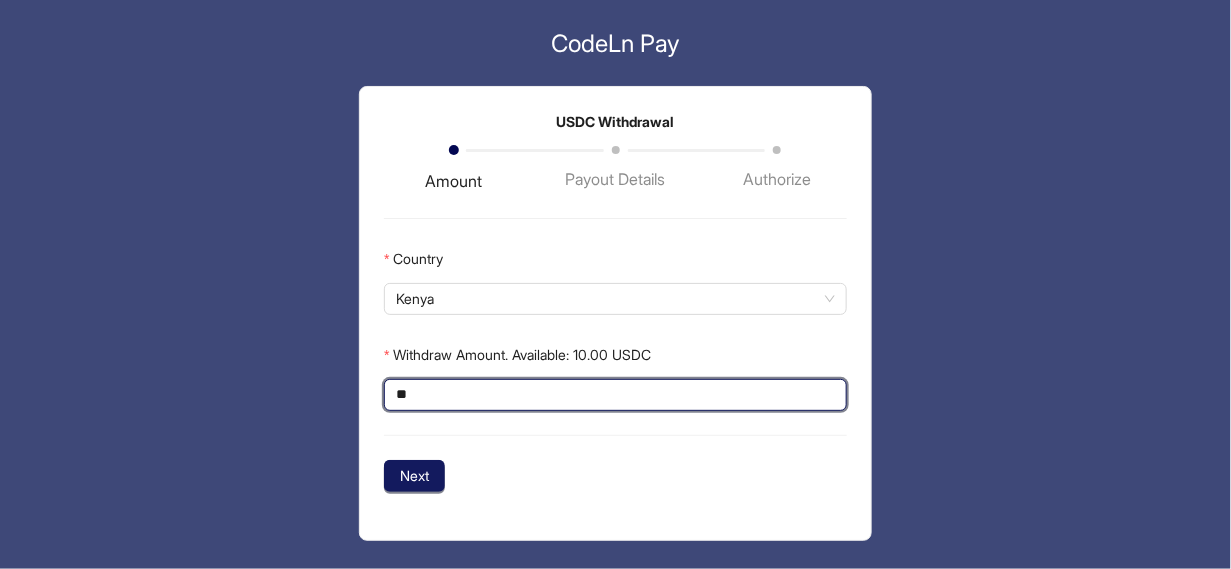 type on "**" 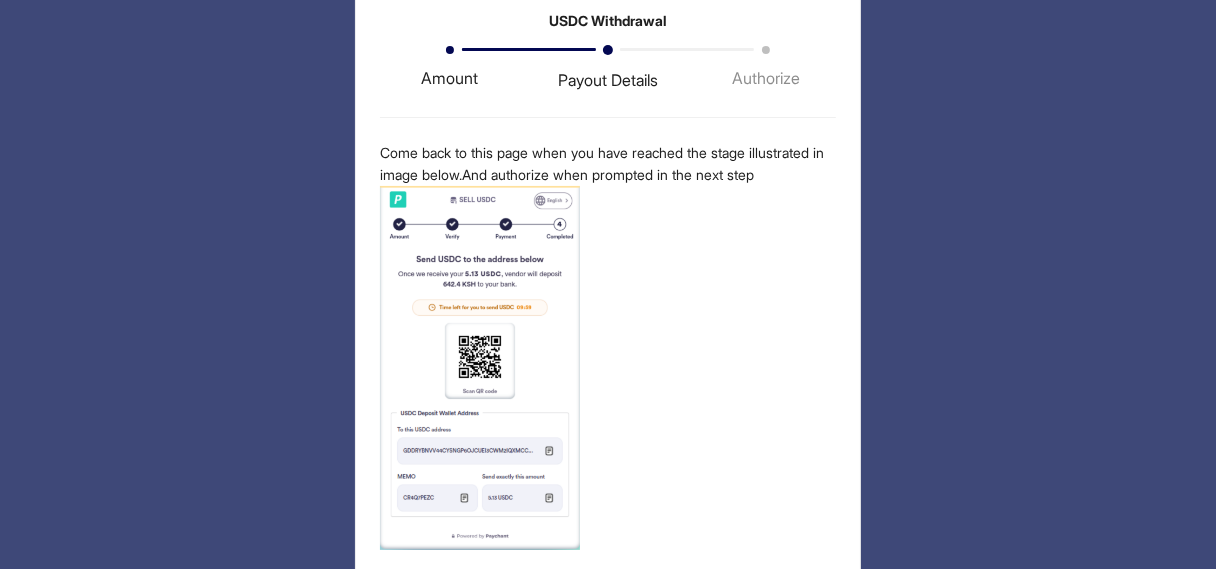 scroll, scrollTop: 186, scrollLeft: 0, axis: vertical 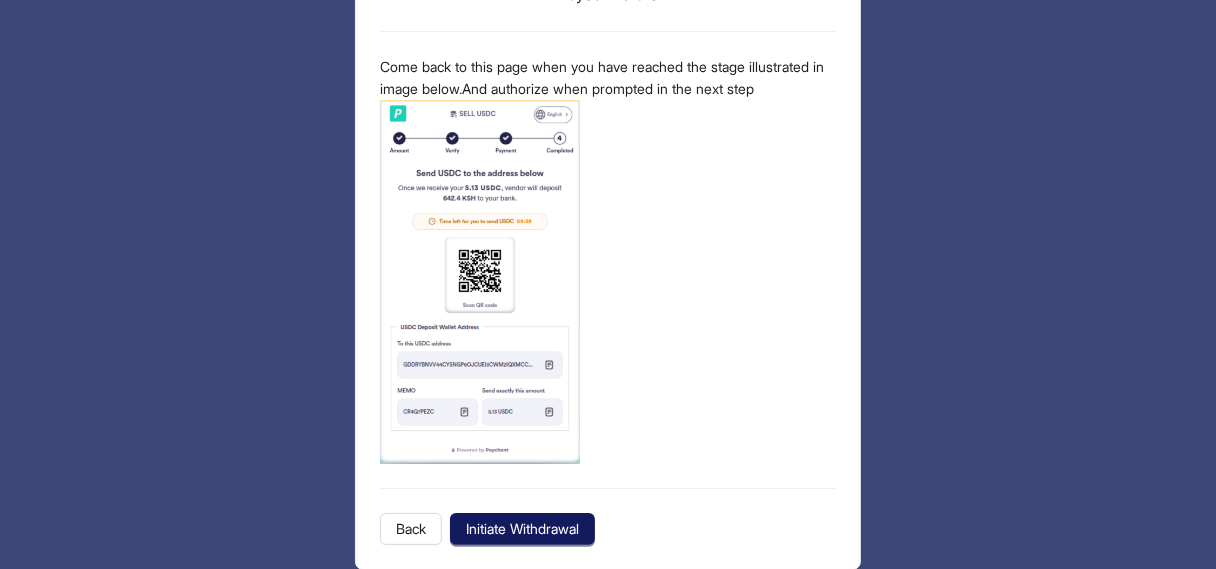 click on "Initiate Withdrawal" at bounding box center (522, 529) 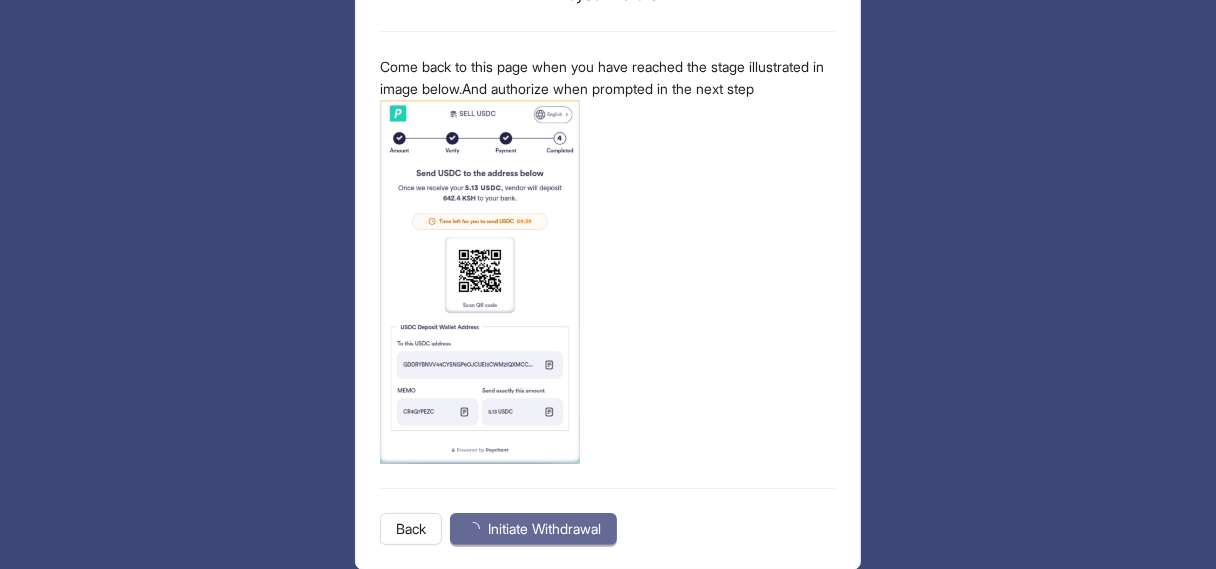click on "Initiate Withdrawal" at bounding box center [533, 529] 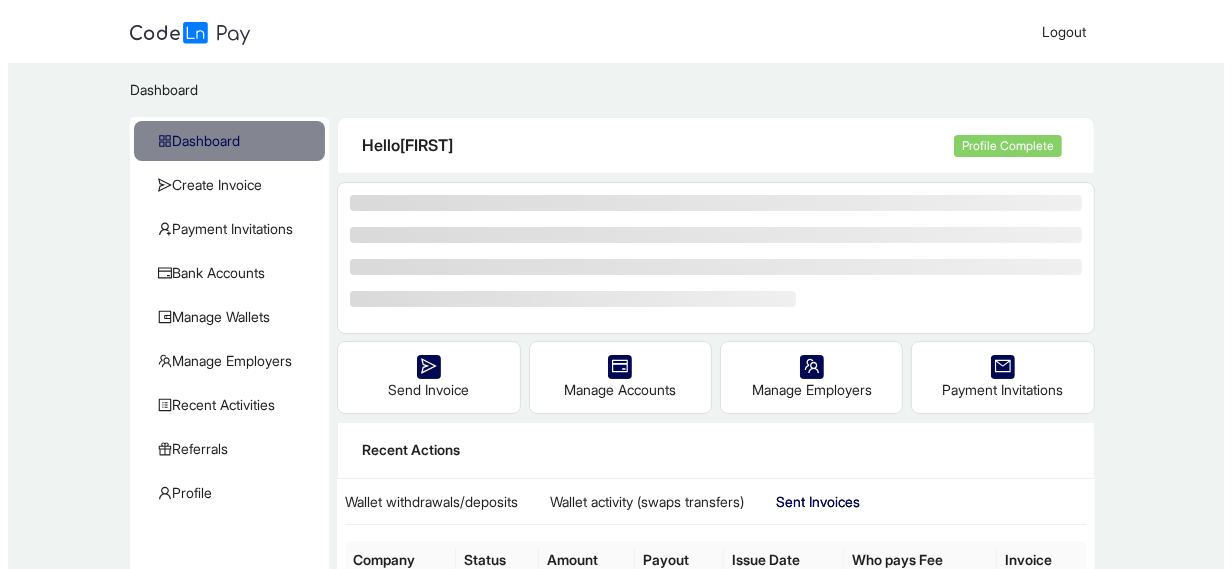 scroll, scrollTop: 0, scrollLeft: 0, axis: both 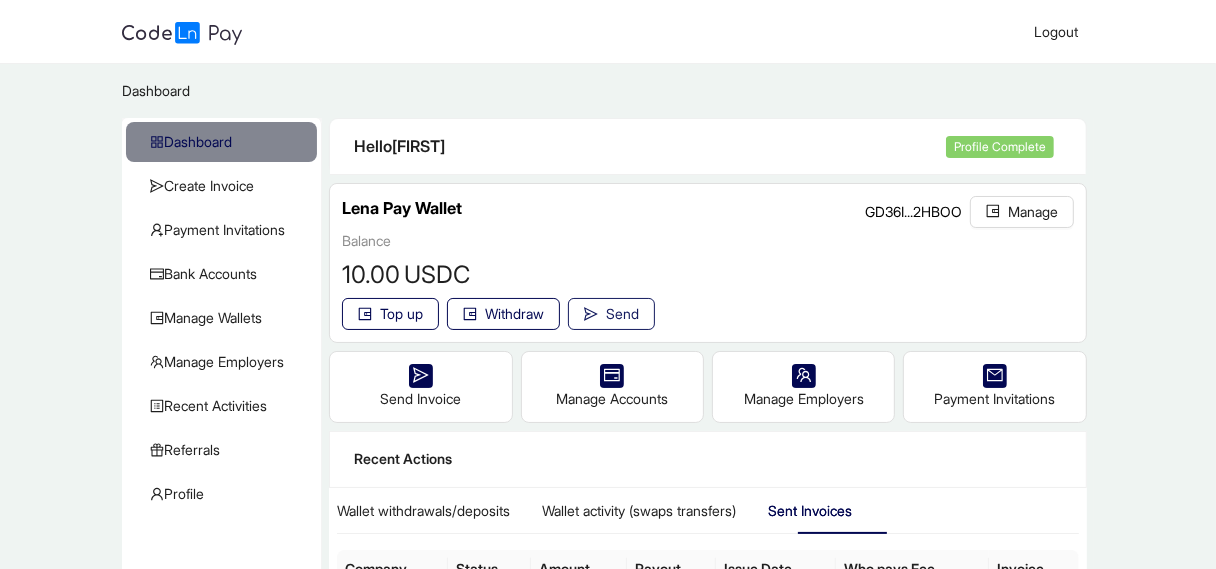 click on "Send" 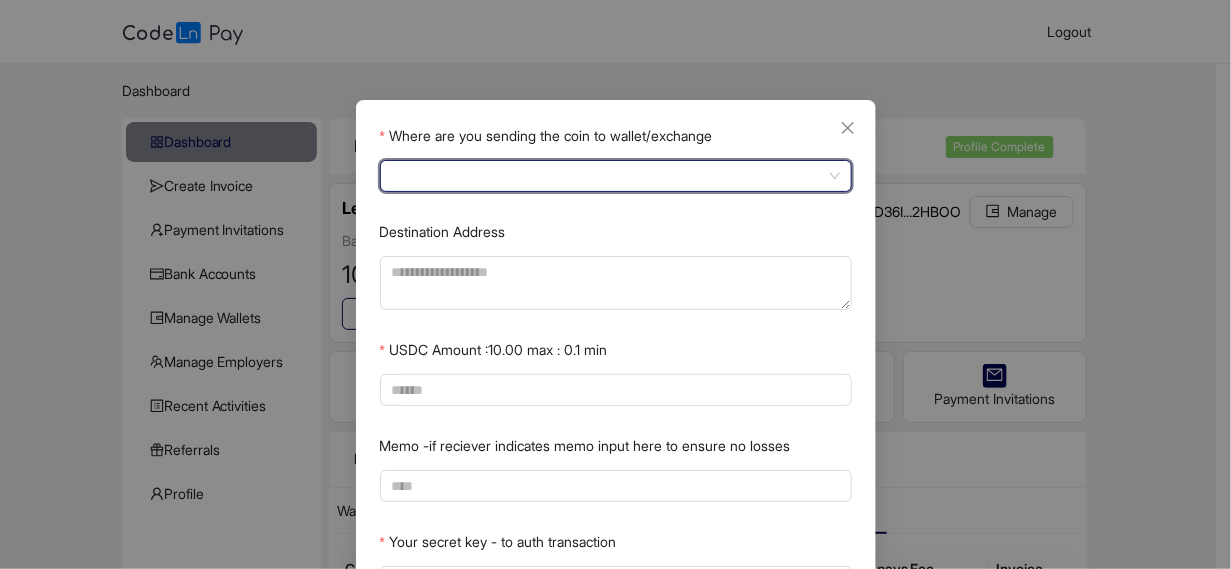 click on "Where are you sending the coin to wallet/exchange" at bounding box center [616, 176] 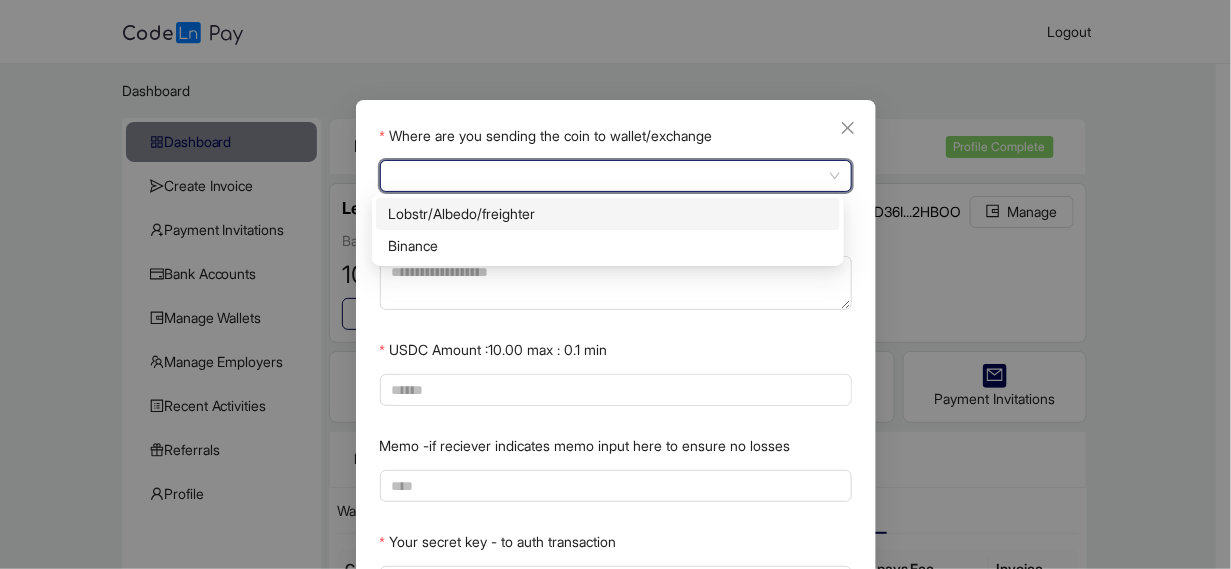 click on "Lobstr/Albedo/freighter" at bounding box center (608, 214) 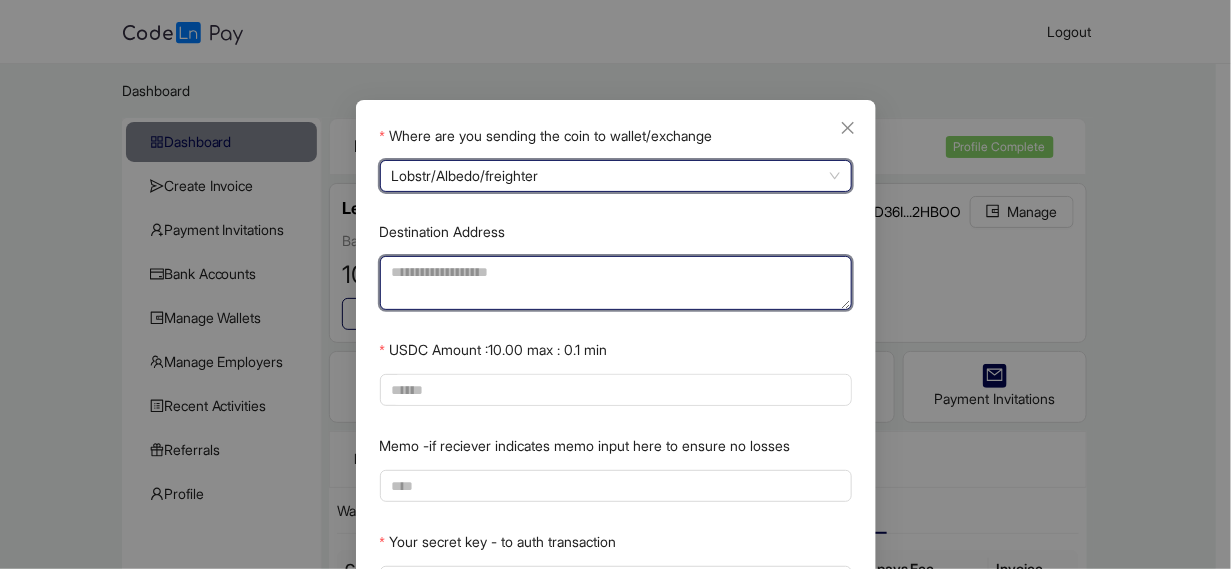 click on "Destination Address" 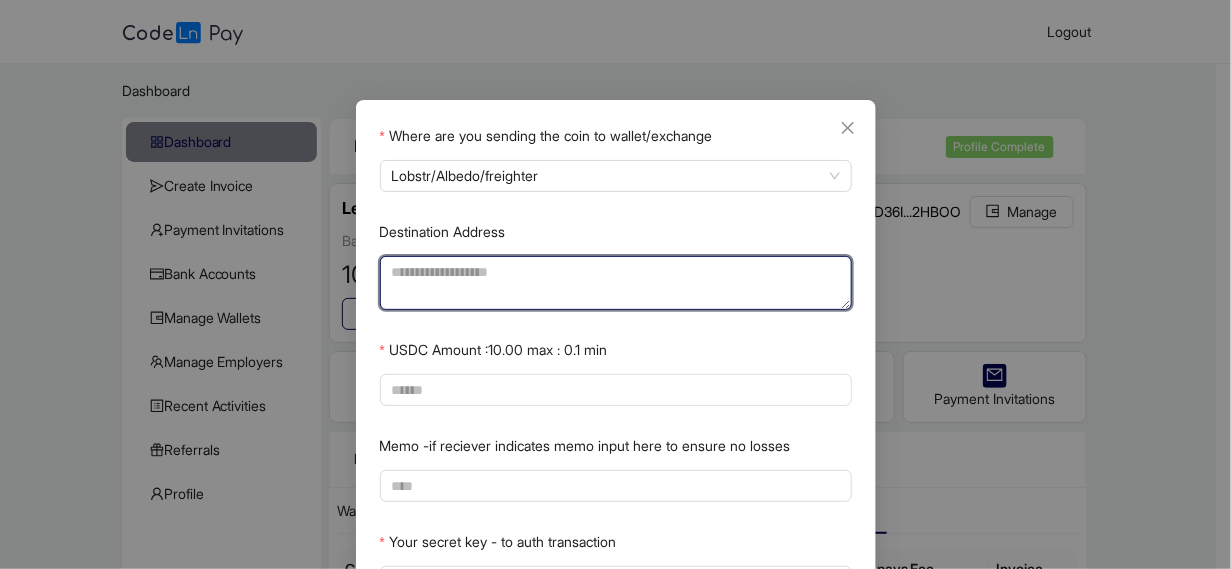 paste on "**********" 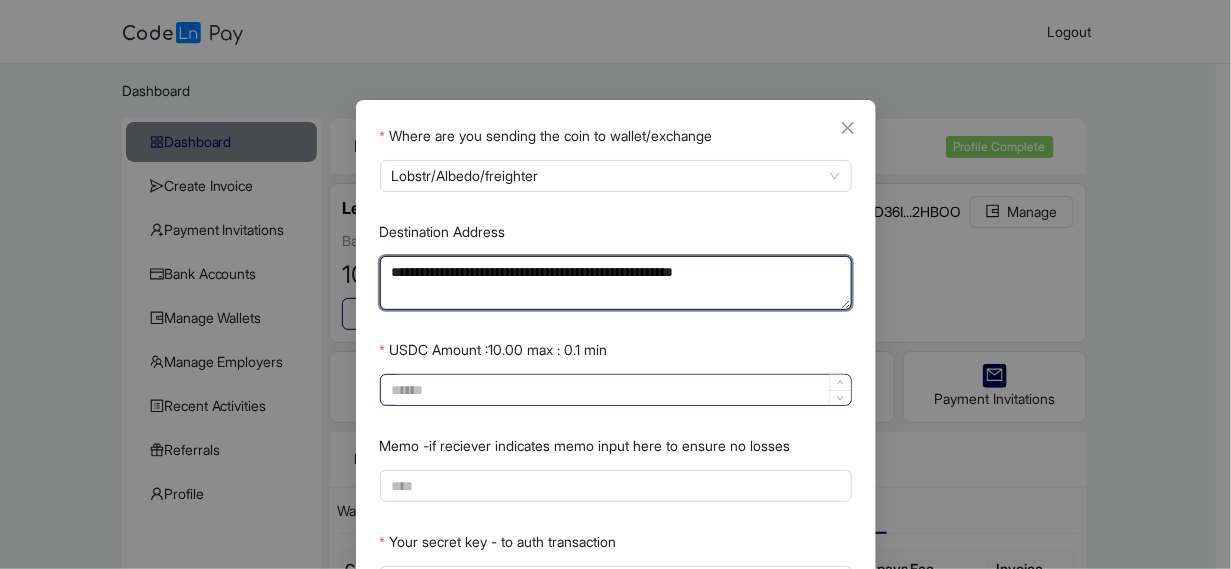 type on "**********" 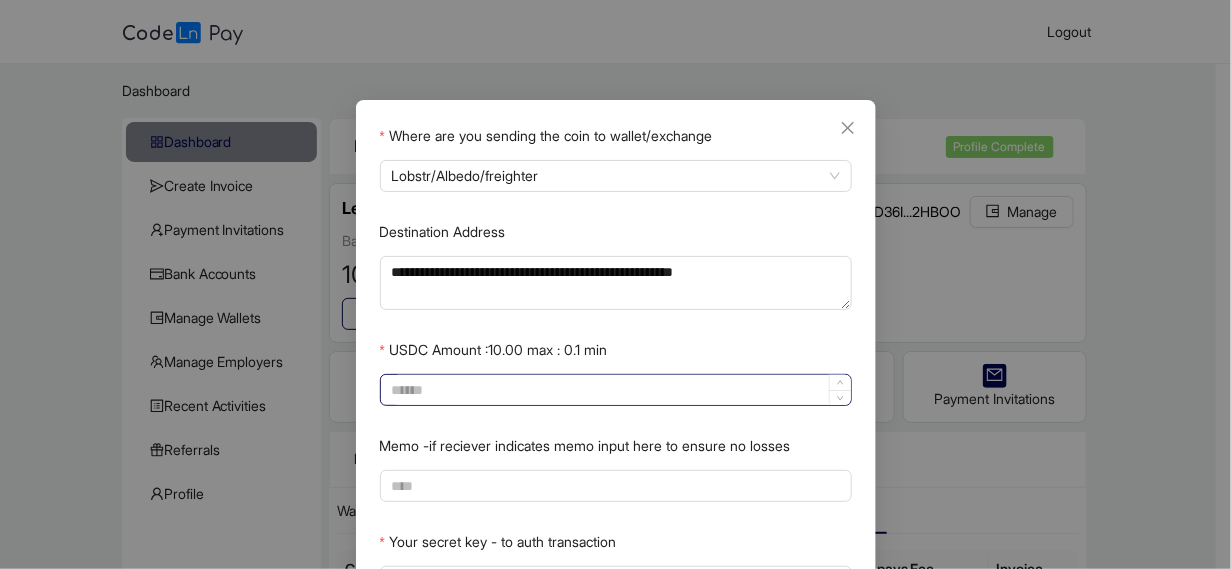 click on "USDC Amount  :10.00 max : 0.1 min" at bounding box center (621, 390) 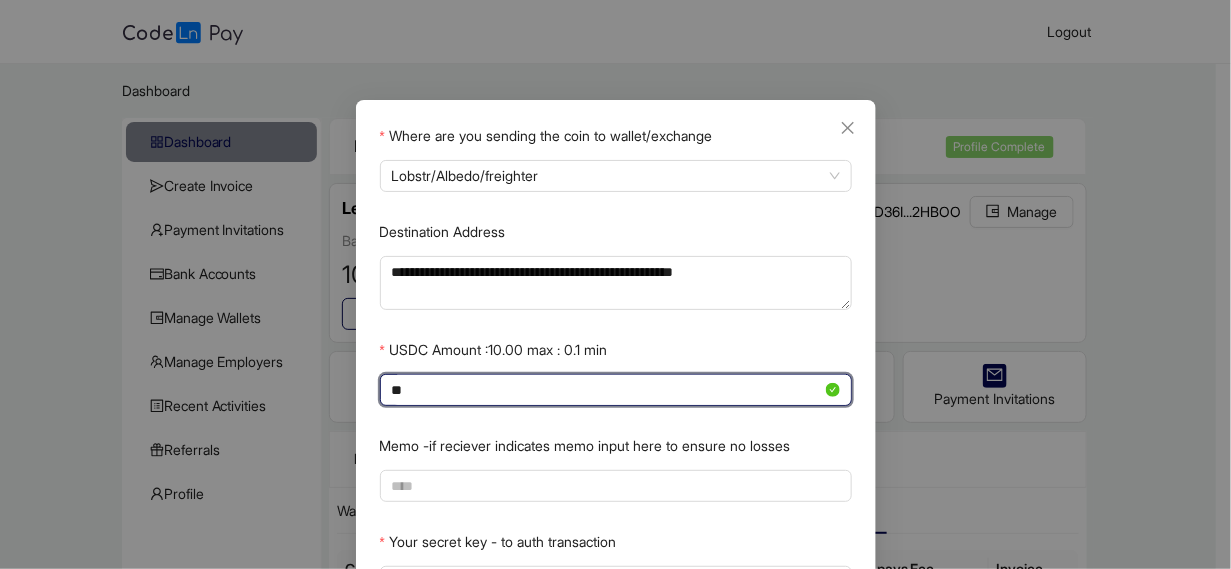 type on "**" 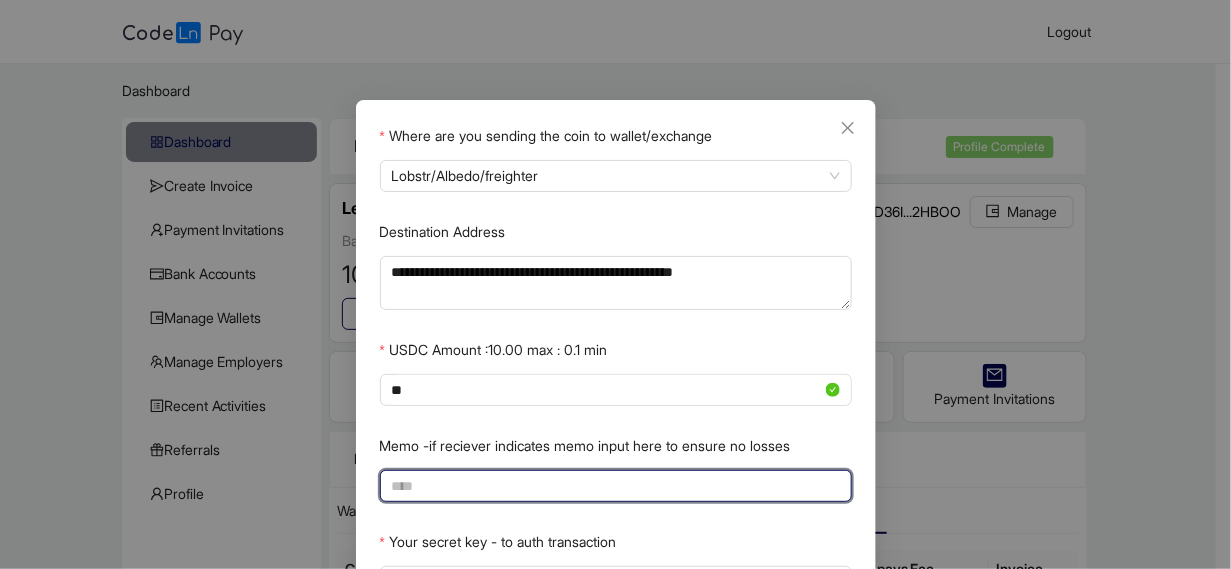paste on "*********" 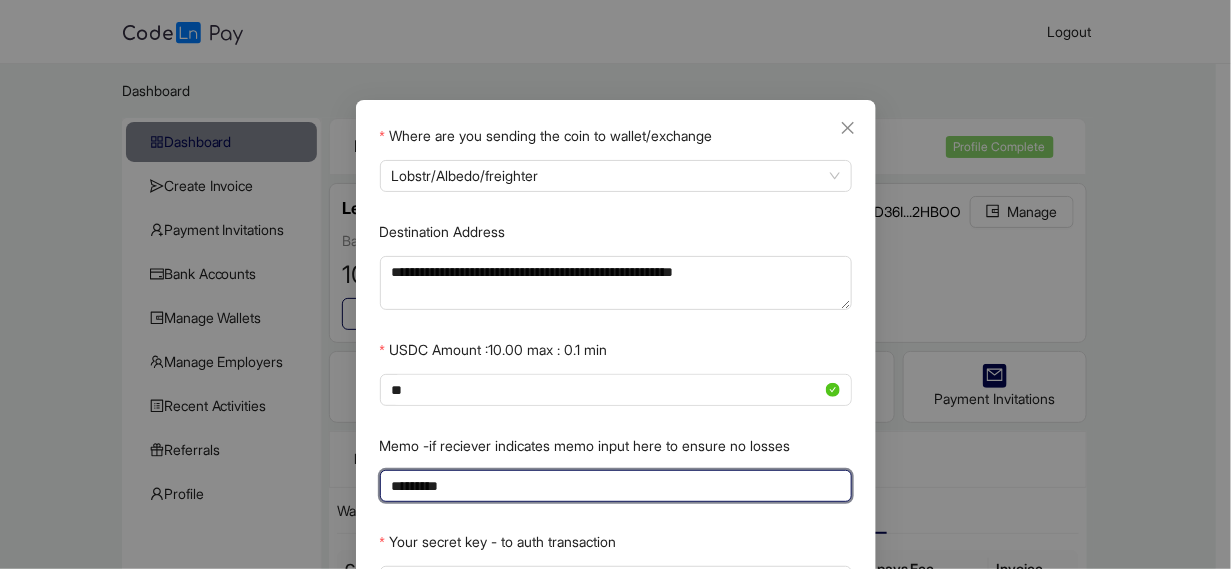 type on "*********" 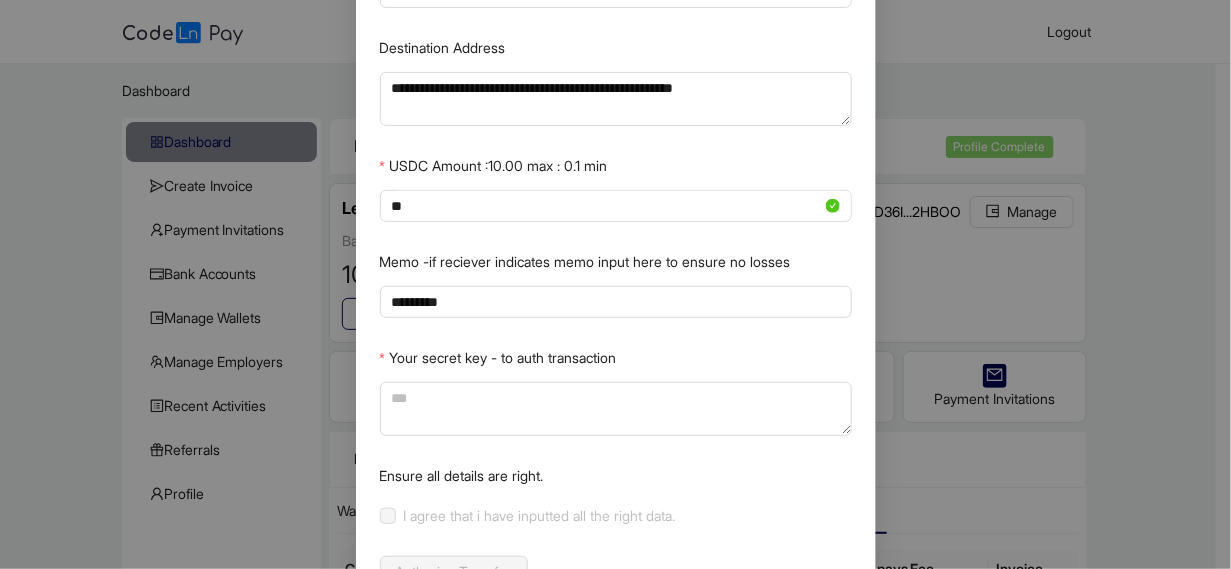 scroll, scrollTop: 186, scrollLeft: 0, axis: vertical 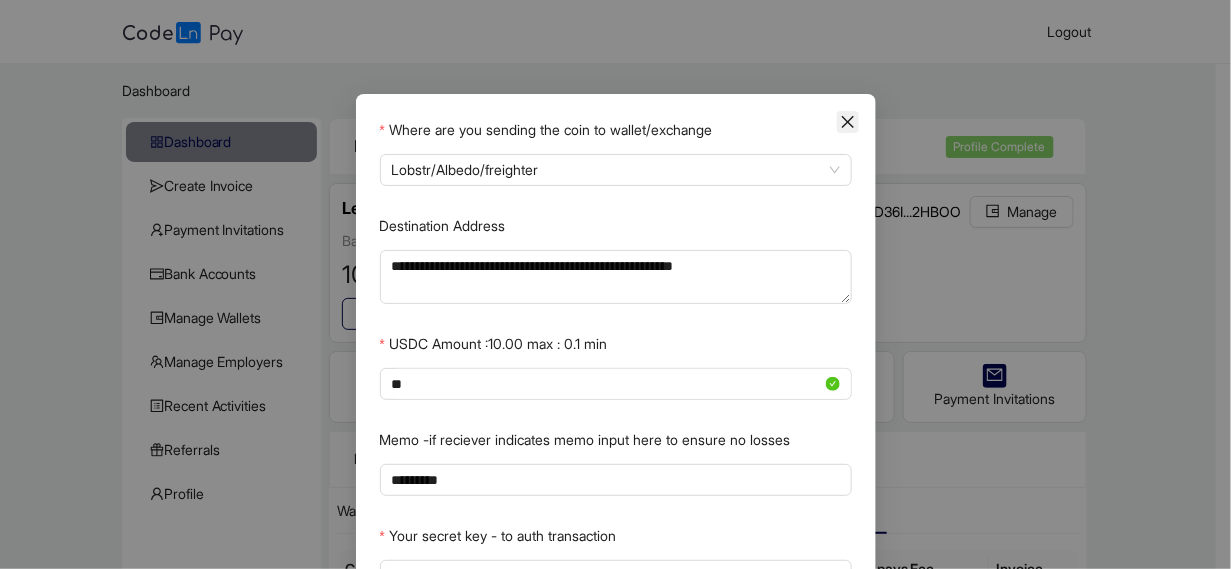 click 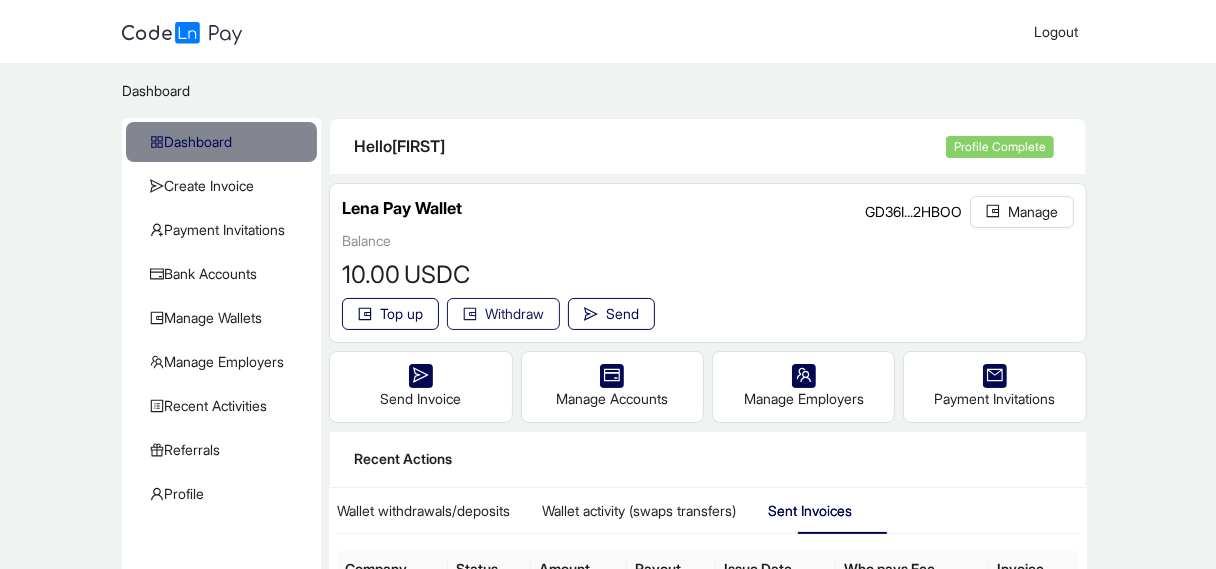 click on "Withdraw" 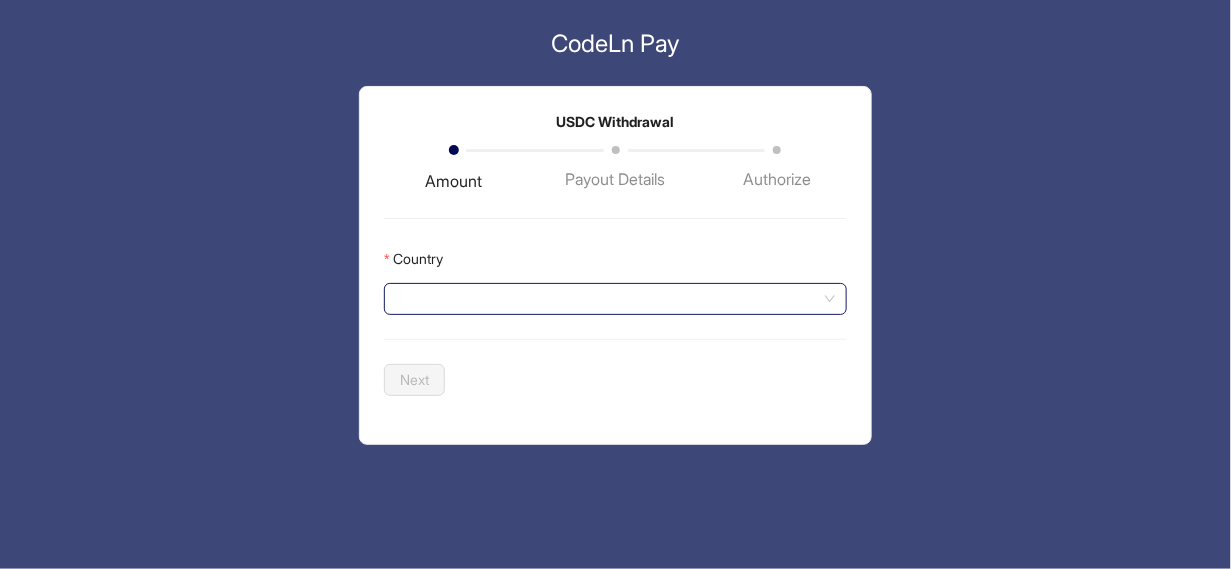 click on "Country" at bounding box center (615, 299) 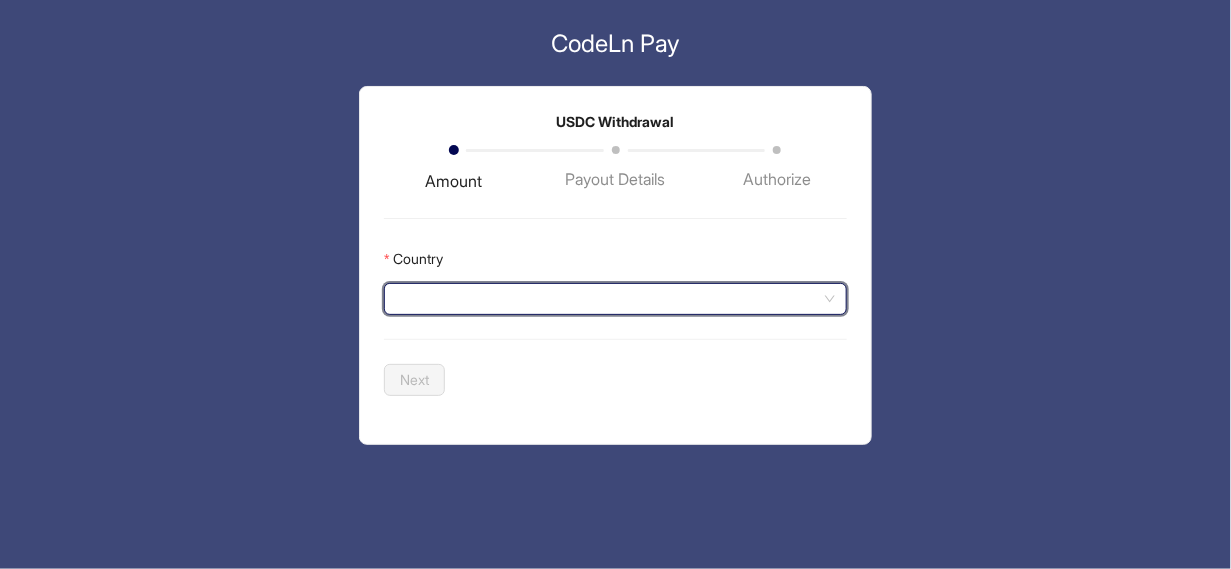 click on "Country" at bounding box center (615, 299) 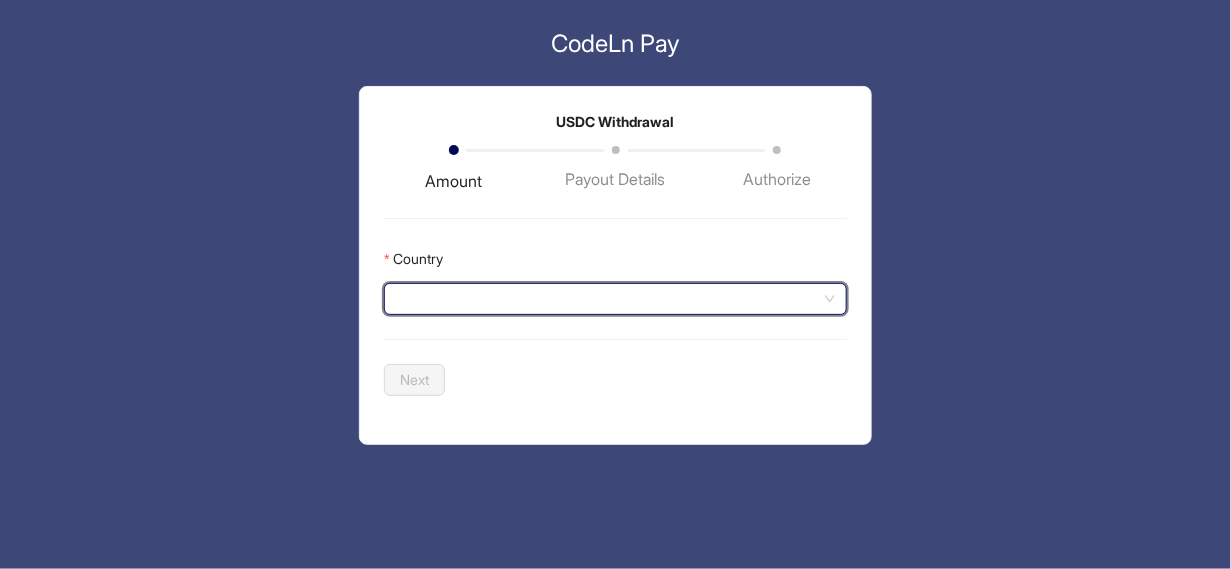 click on "Country" at bounding box center (615, 299) 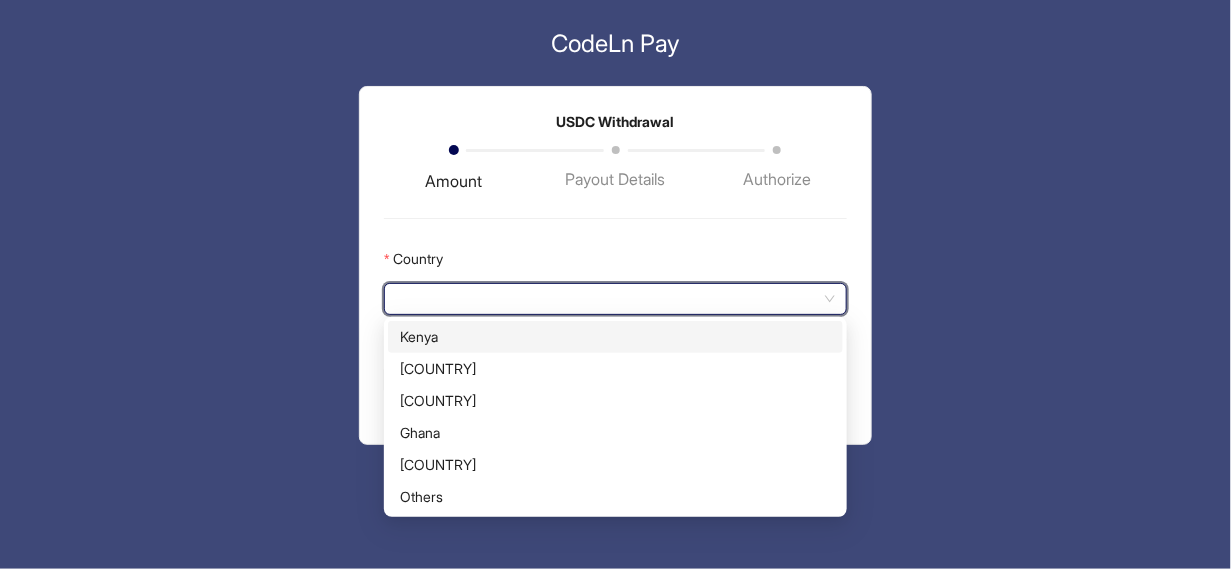 click on "Kenya" at bounding box center (615, 337) 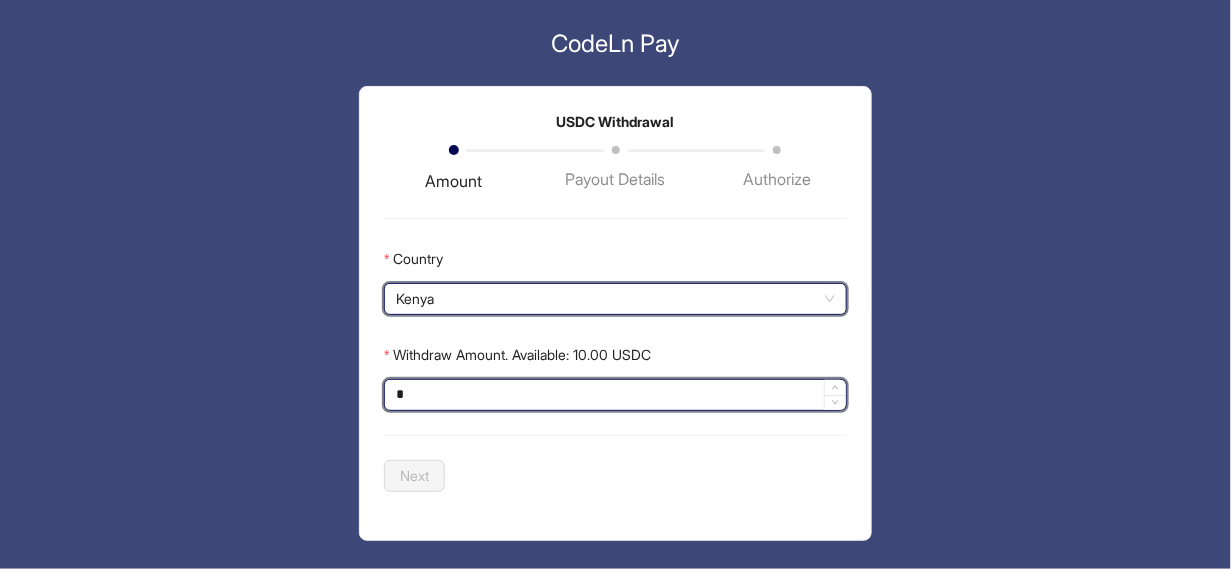 click on "*" at bounding box center [615, 395] 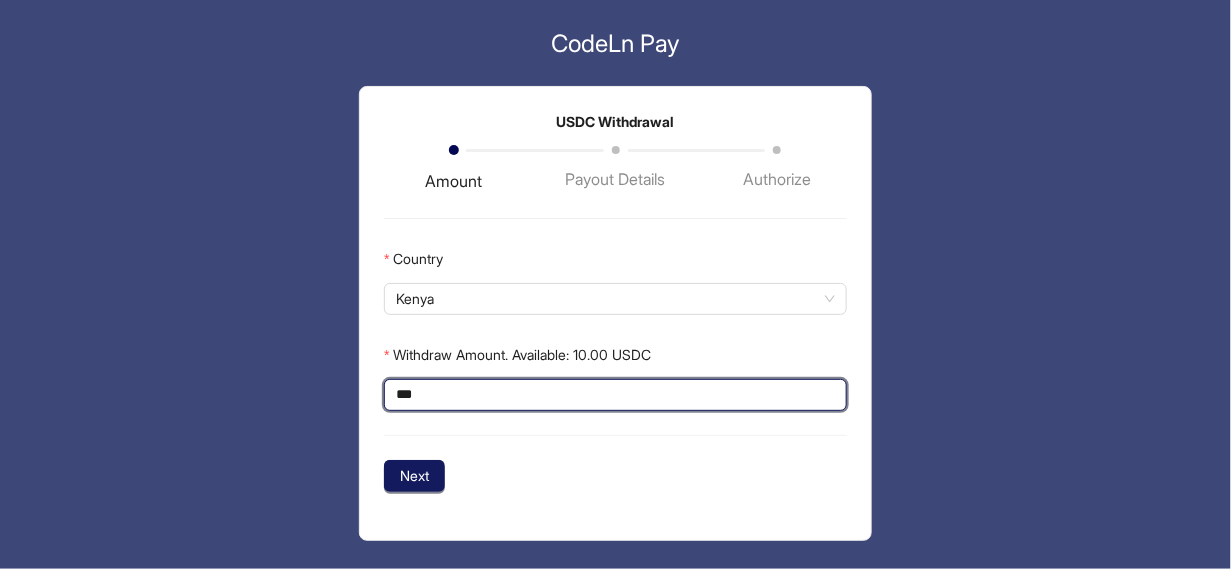 type on "***" 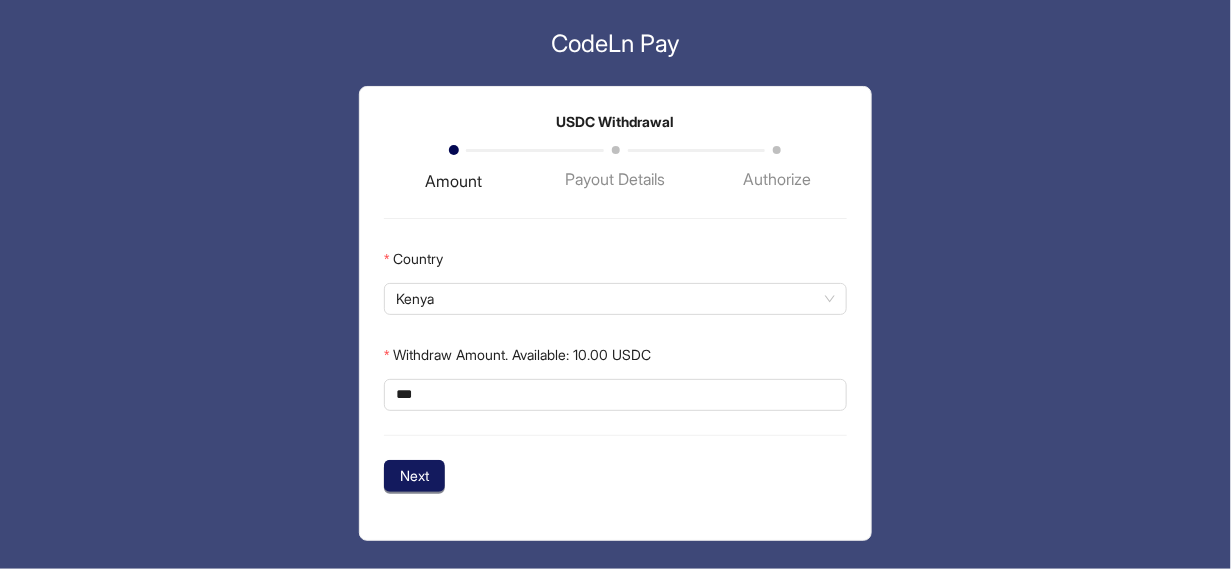 click on "Next" 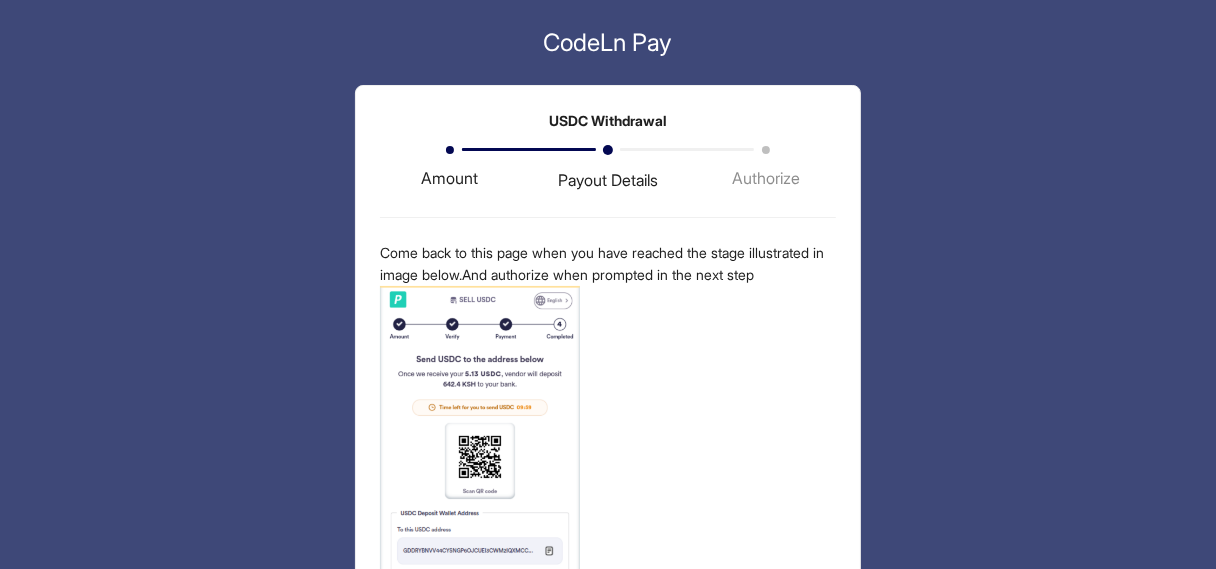 click on "Come back to this page when you have reached the stage illustrated in image below.And authorize when prompted in the next step  Preview" at bounding box center [608, 446] 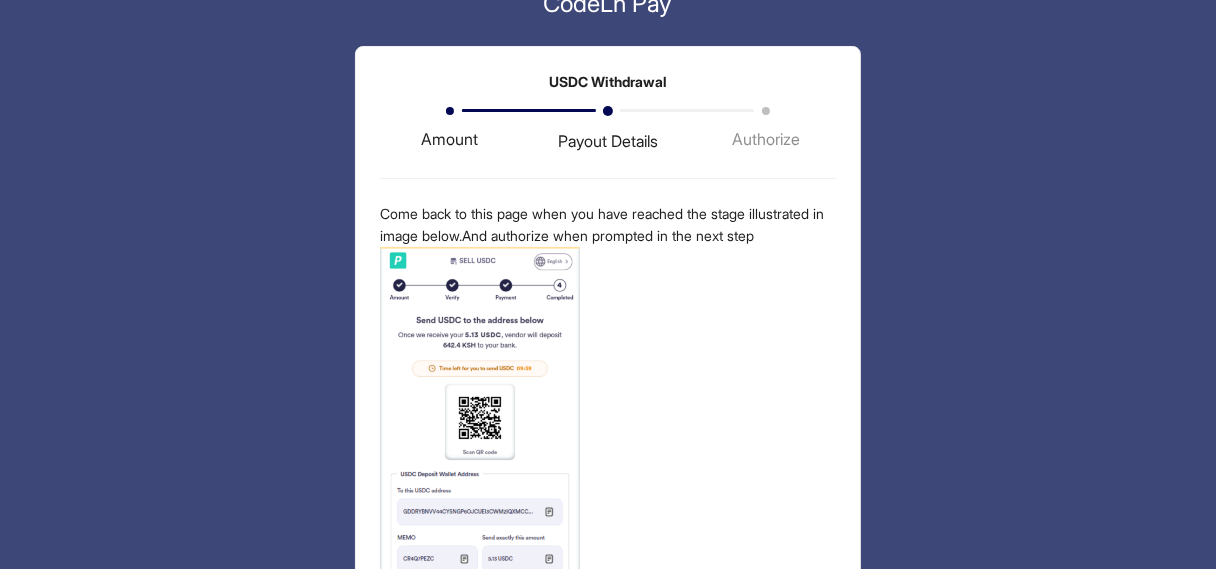 scroll, scrollTop: 186, scrollLeft: 0, axis: vertical 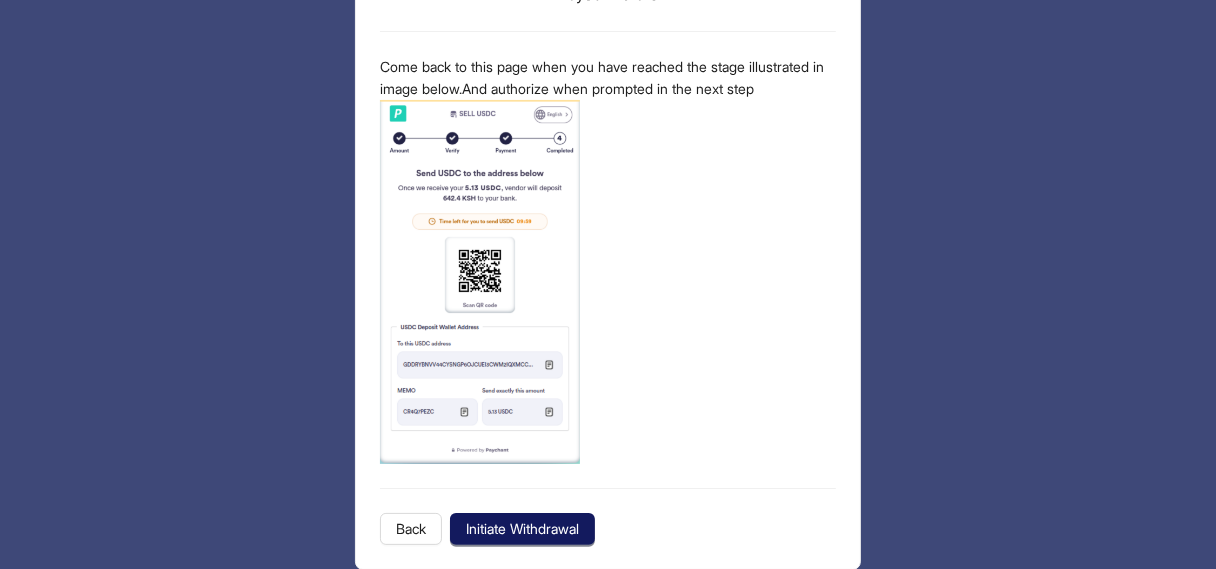 click on "Initiate Withdrawal" 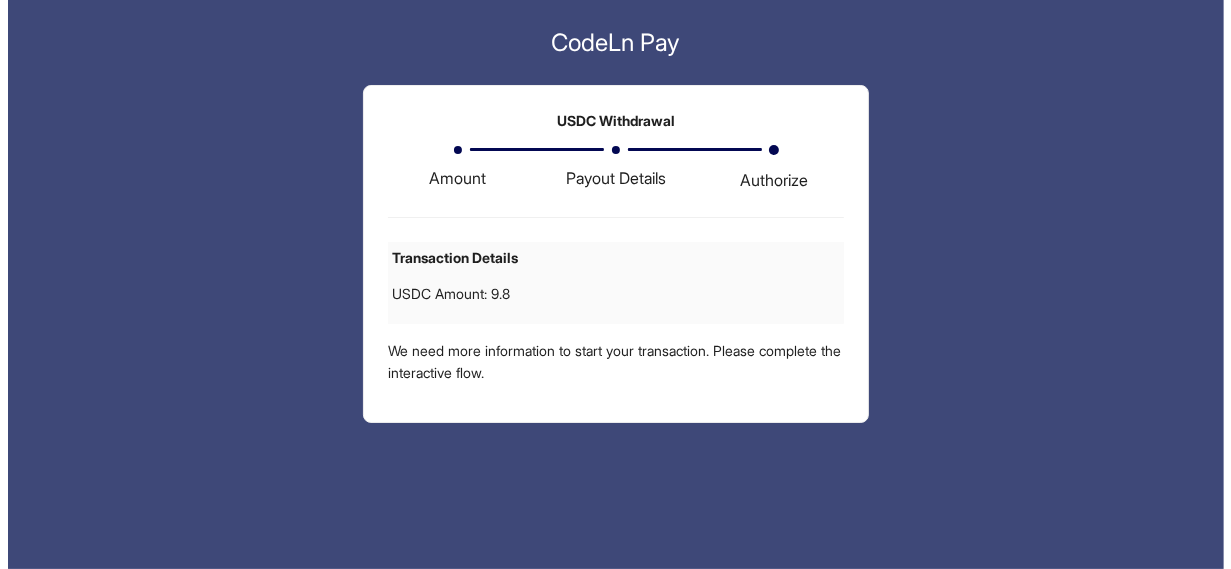 scroll, scrollTop: 0, scrollLeft: 0, axis: both 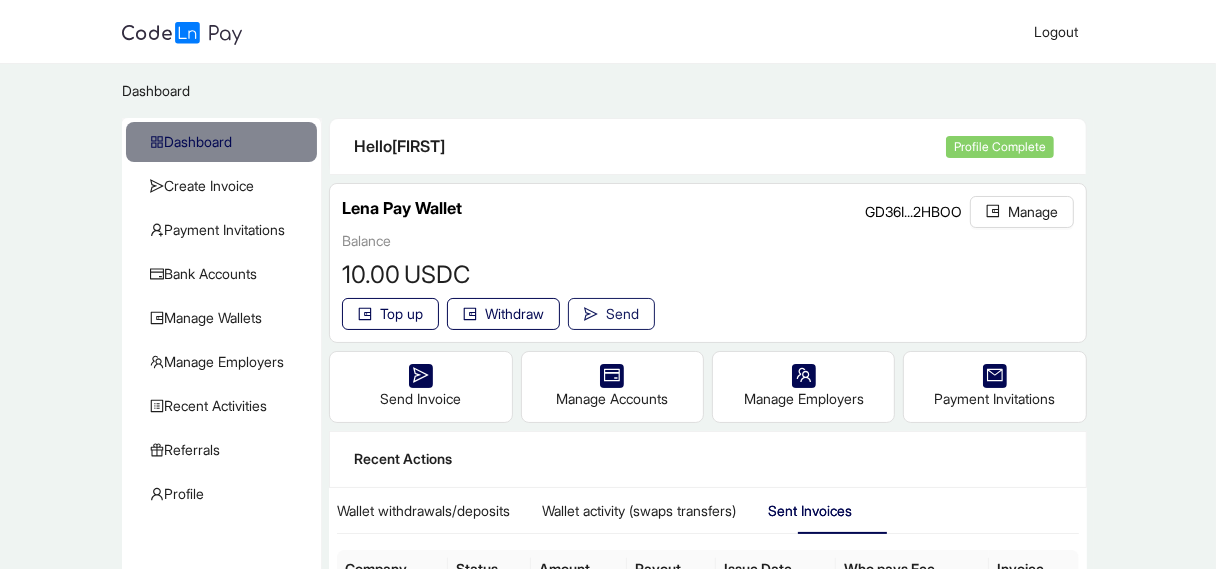 click 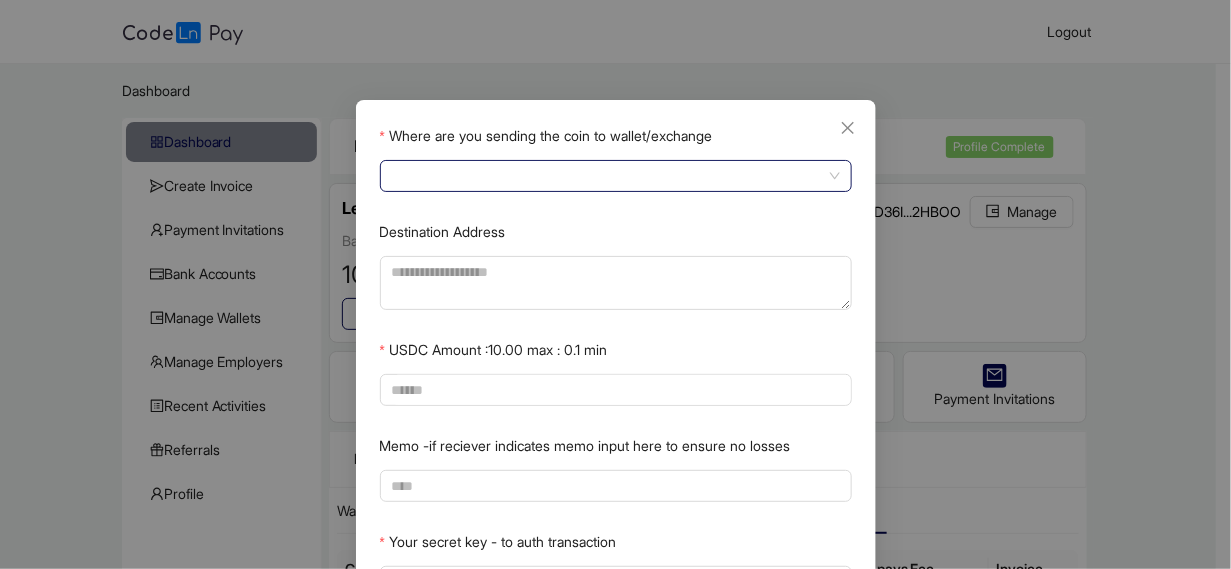 click on "Where are you sending the coin to wallet/exchange" at bounding box center [616, 176] 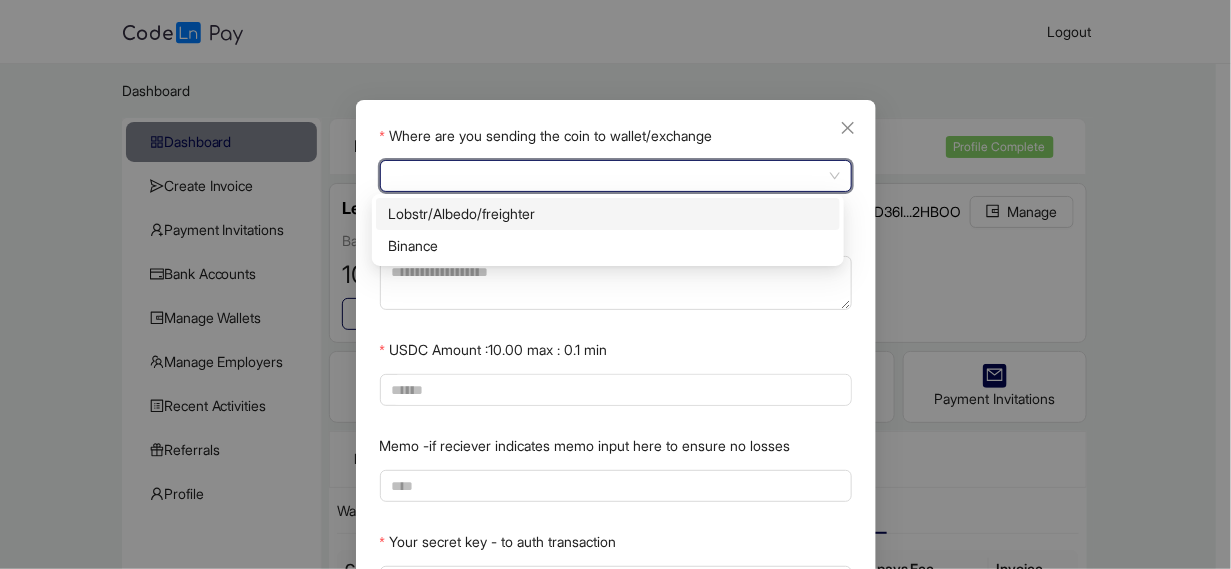 click on "Lobstr/Albedo/freighter" at bounding box center (608, 214) 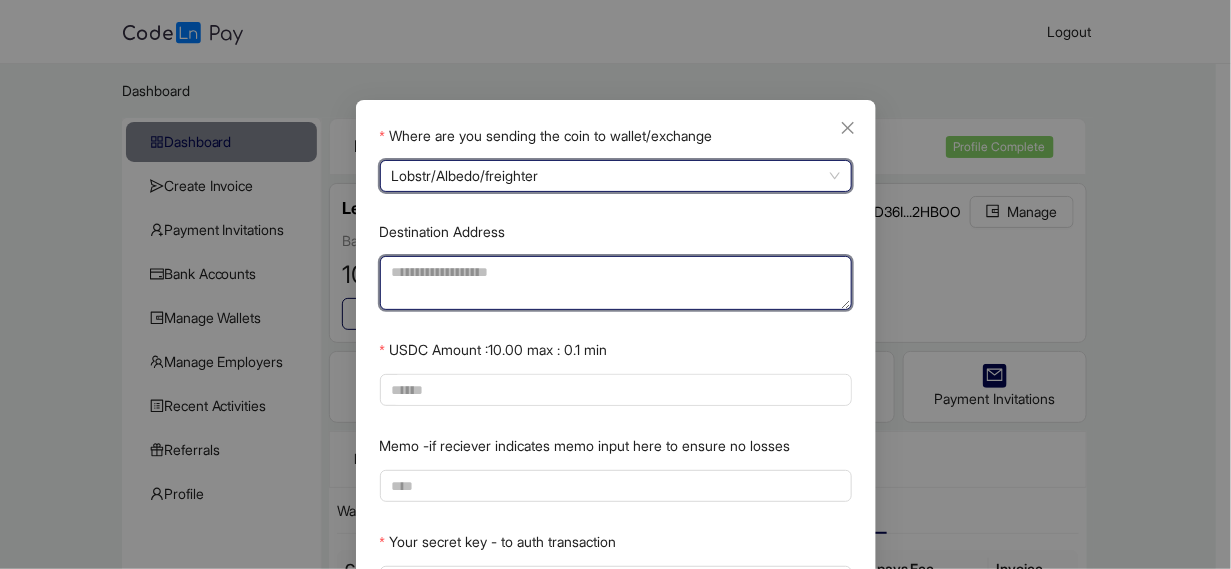 click on "Destination Address" 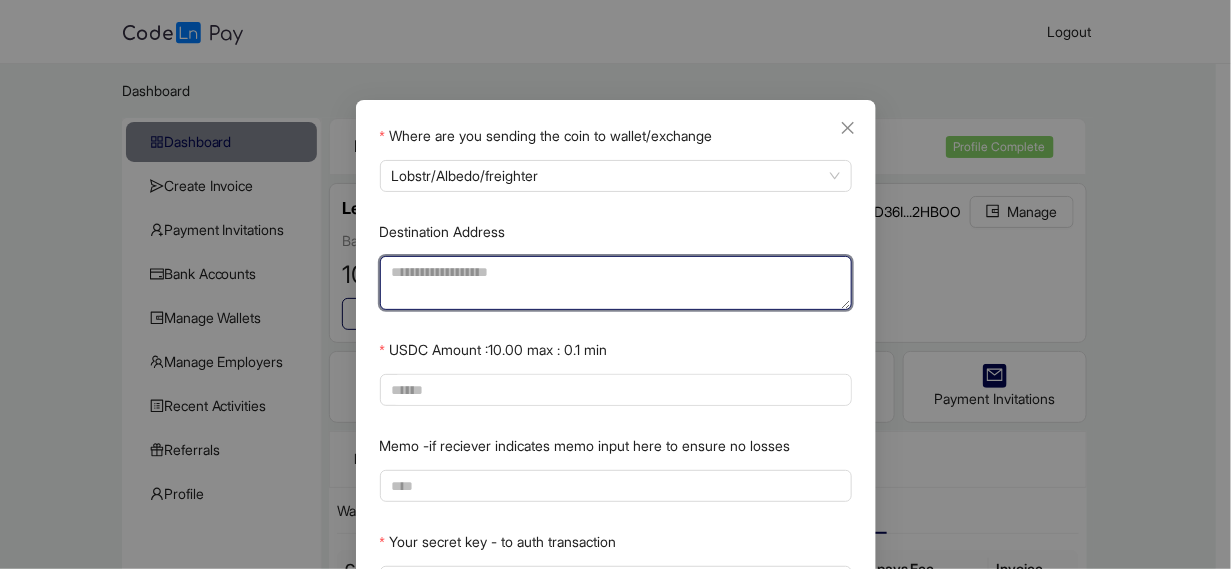 paste on "**********" 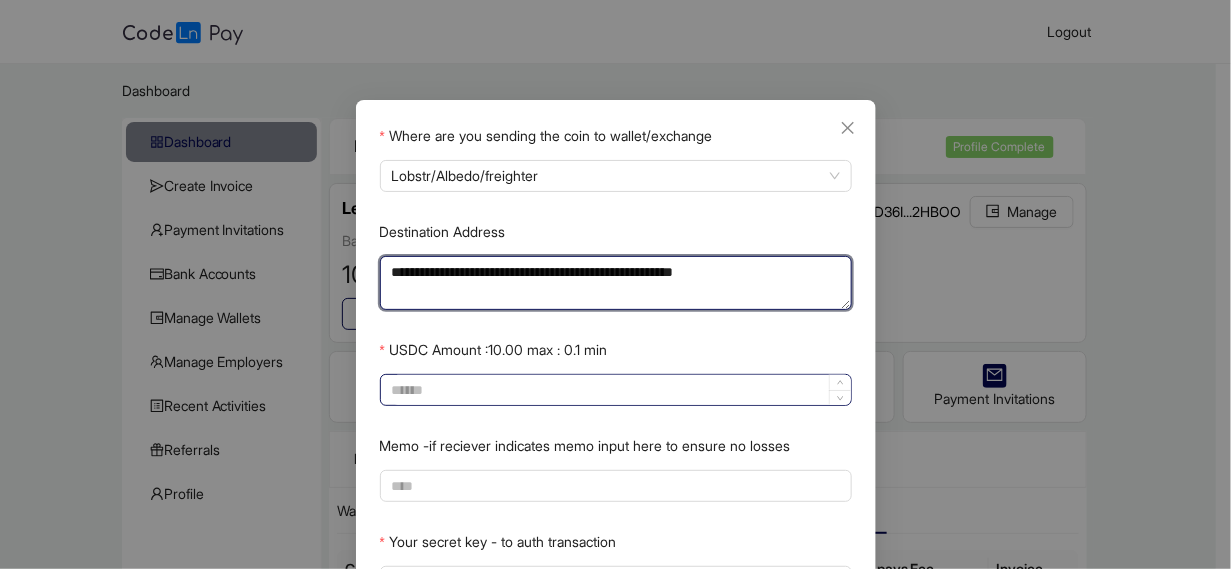 type on "**********" 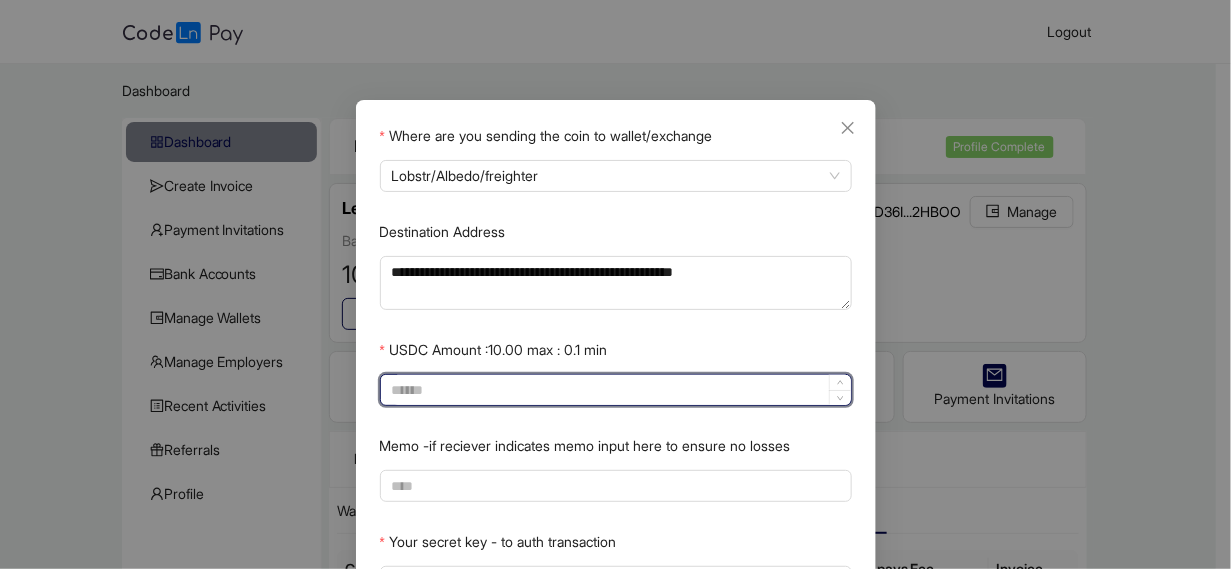 click on "USDC Amount  :10.00 max : 0.1 min" at bounding box center (621, 390) 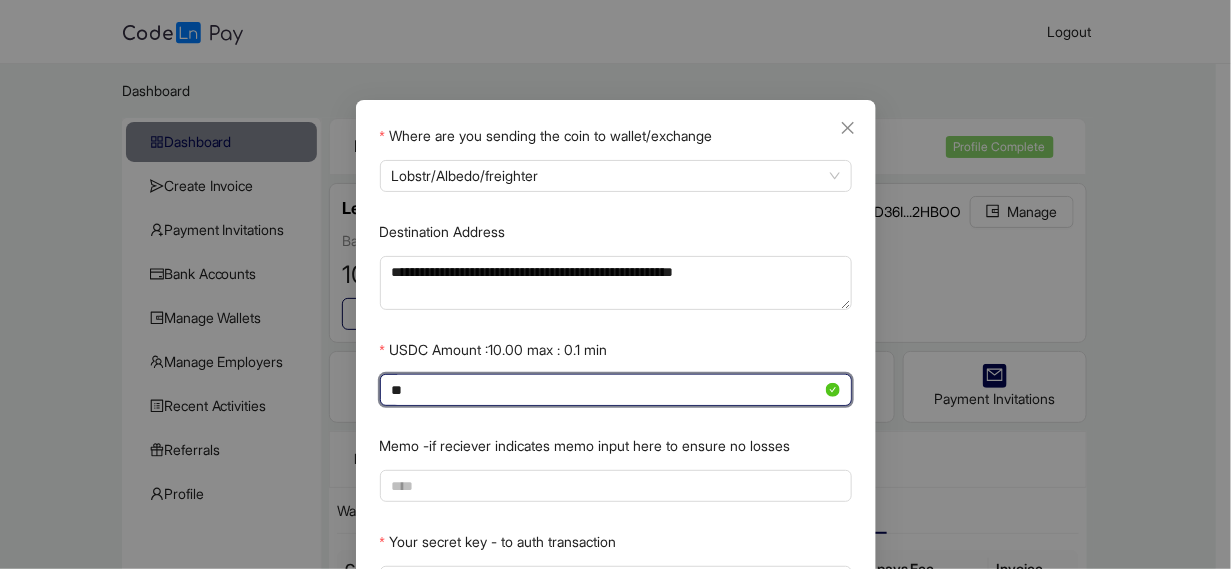 type on "**" 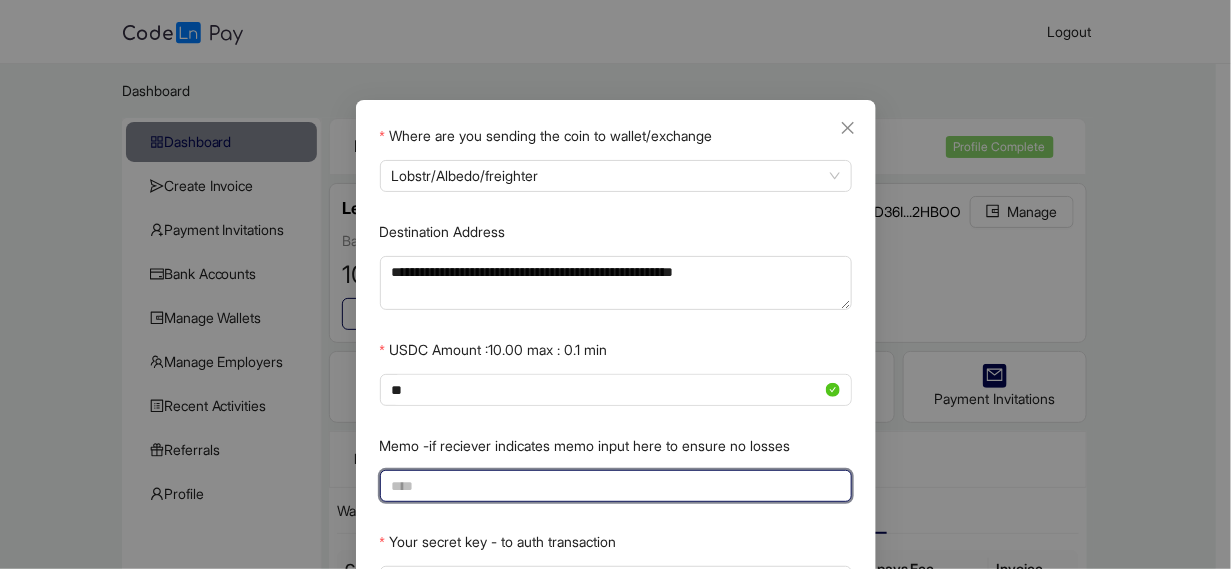 click on "Memo -if  reciever indicates memo input here to ensure no losses" 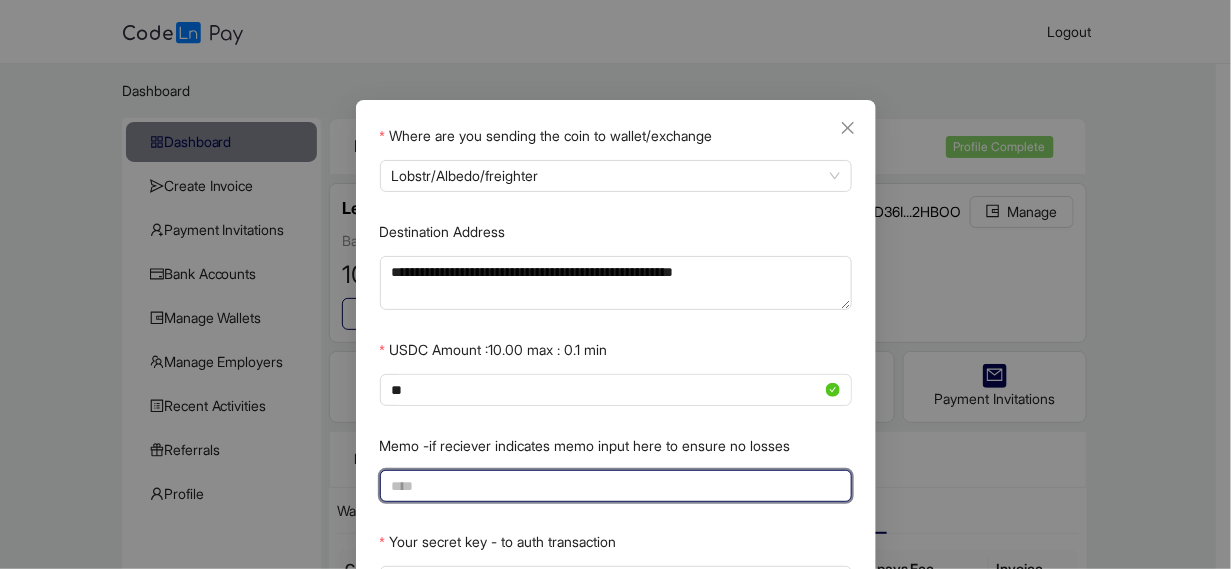 paste on "*********" 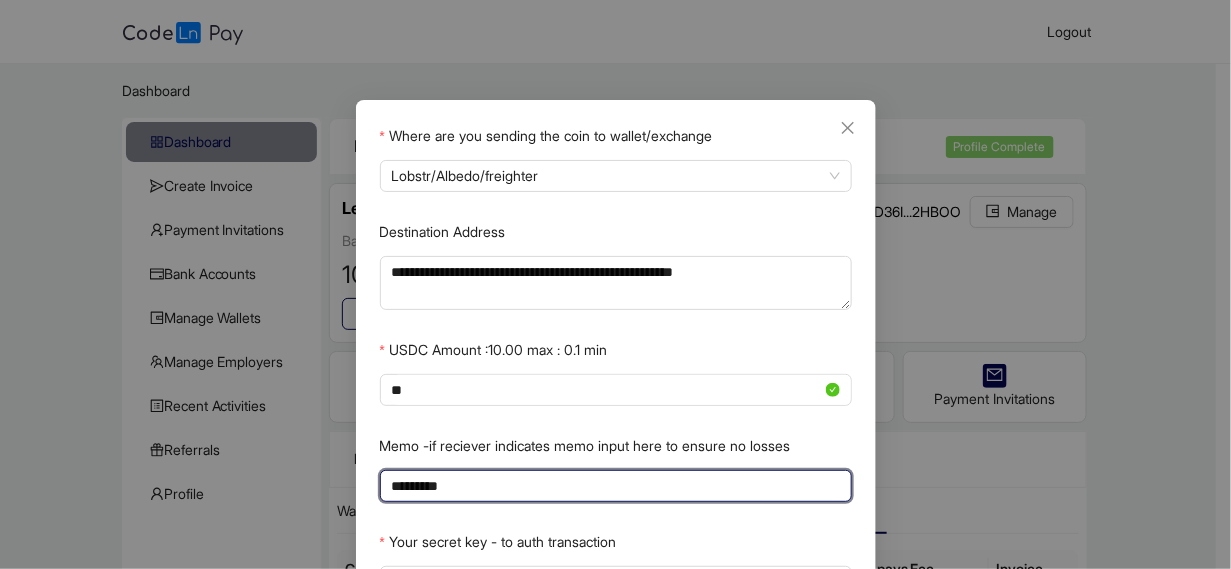 type on "*********" 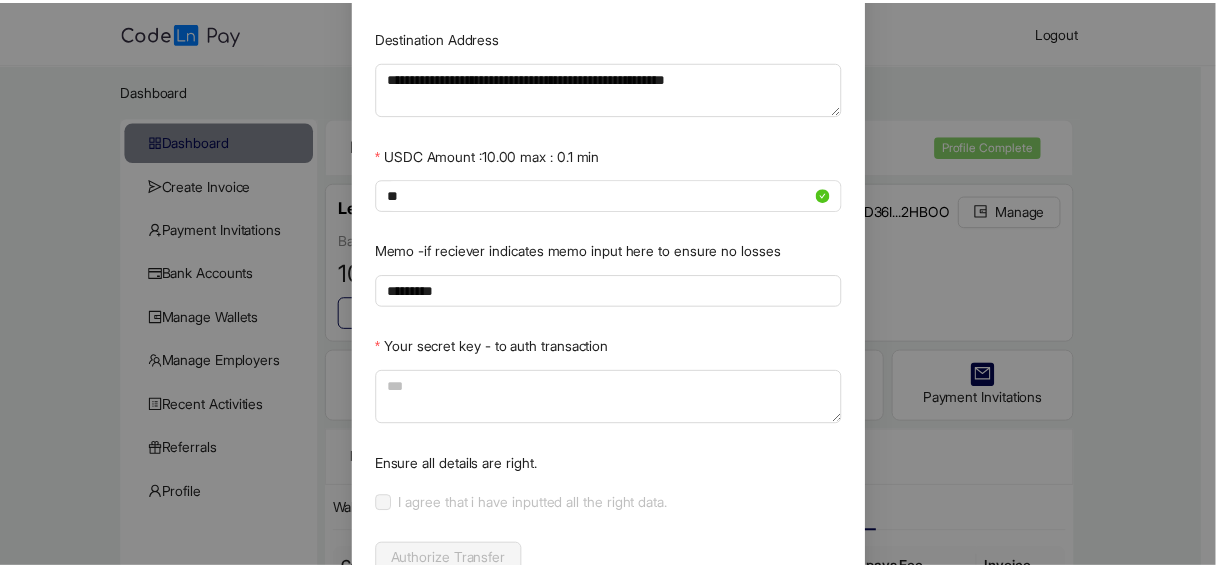 scroll, scrollTop: 216, scrollLeft: 0, axis: vertical 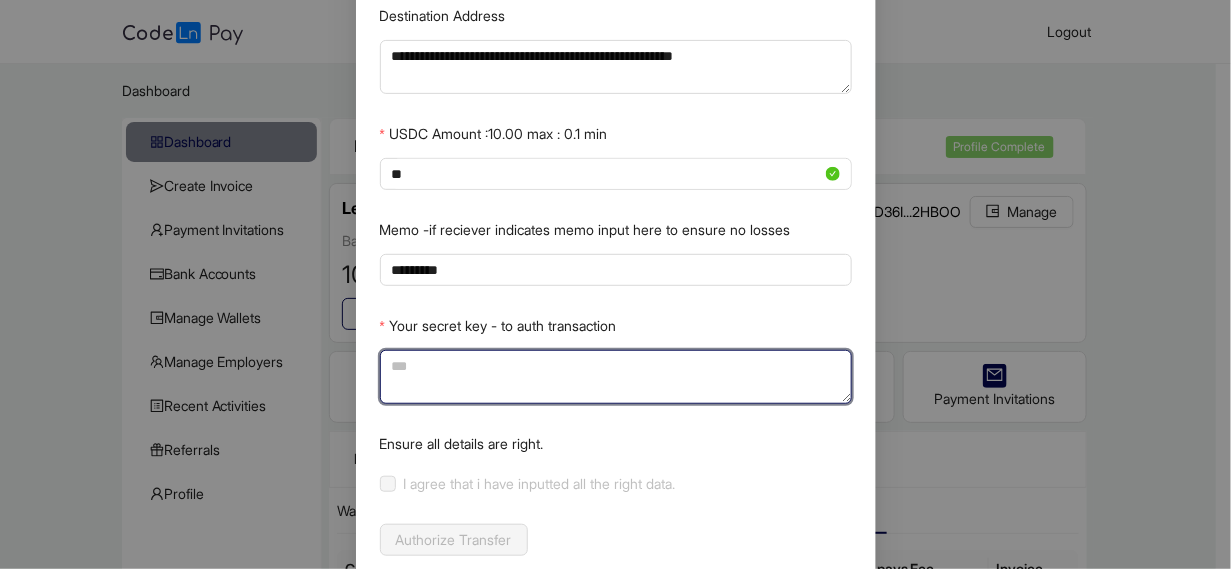 paste on "**********" 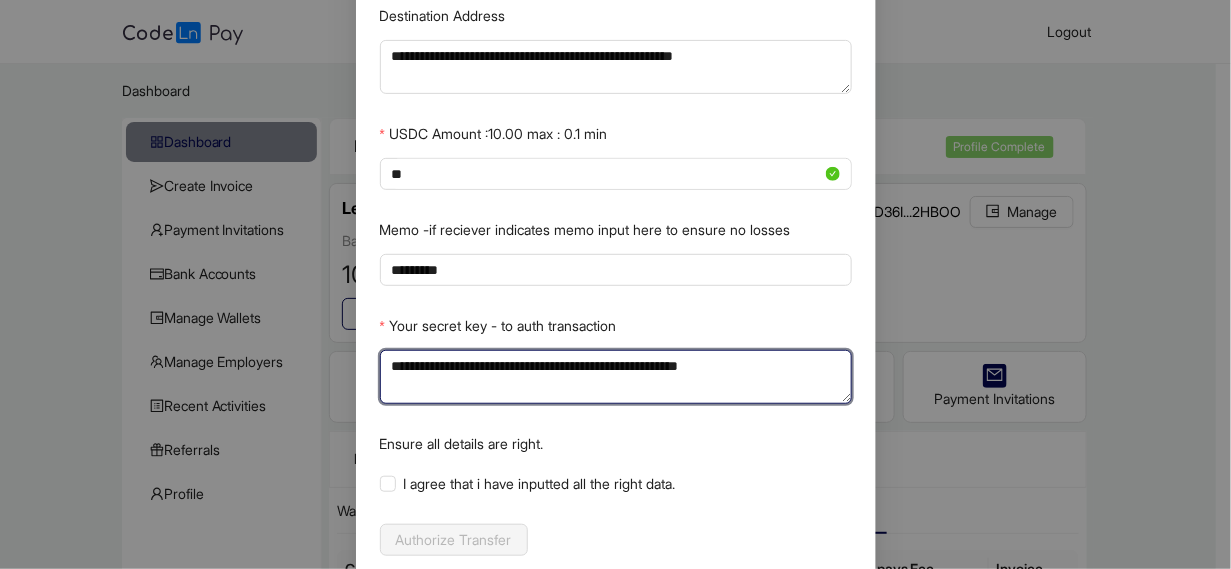 click on "**********" 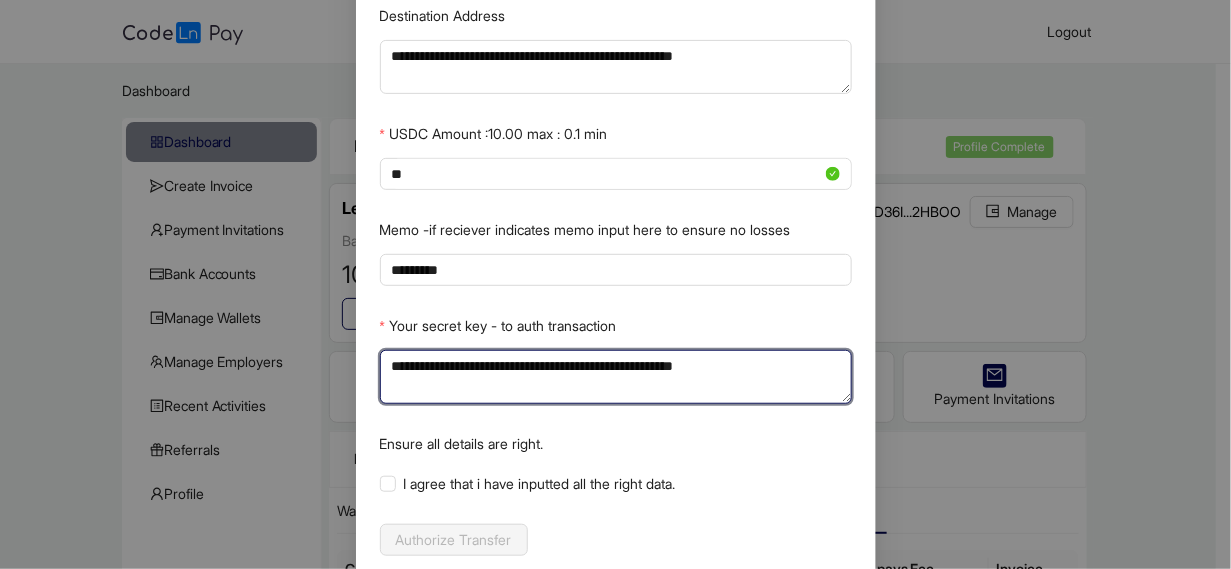 type on "**********" 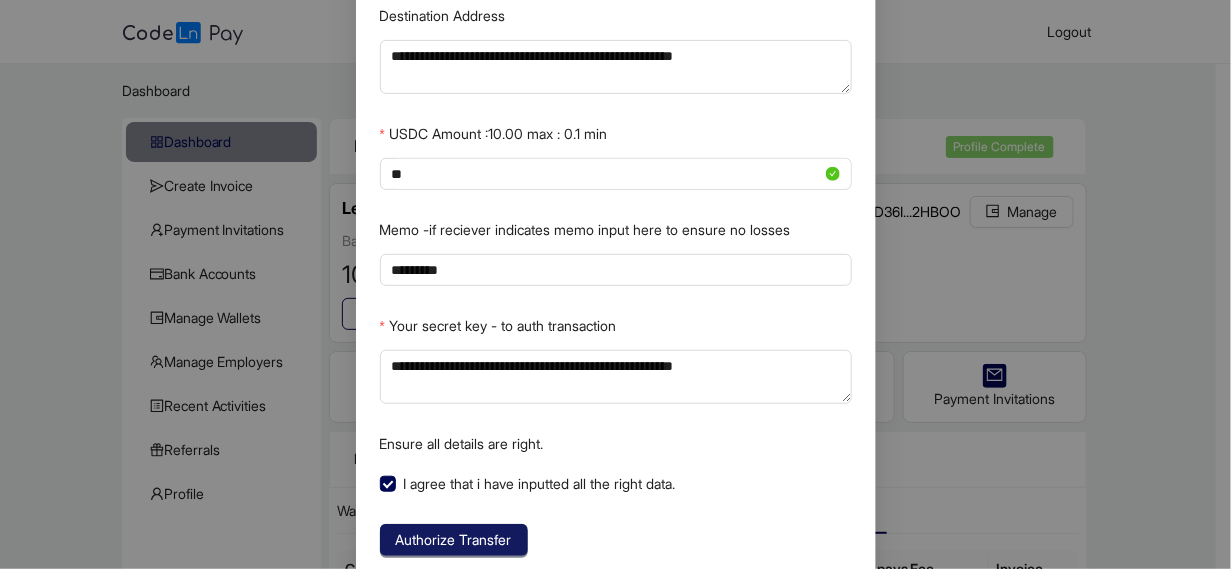 click on "Authorize Transfer" 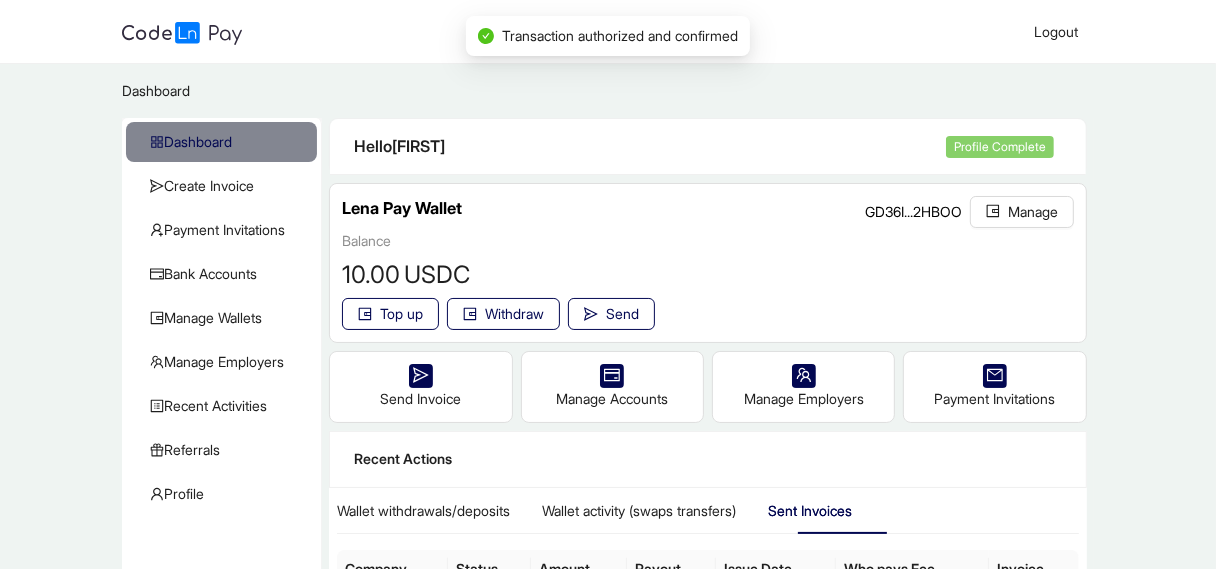 scroll, scrollTop: 0, scrollLeft: 0, axis: both 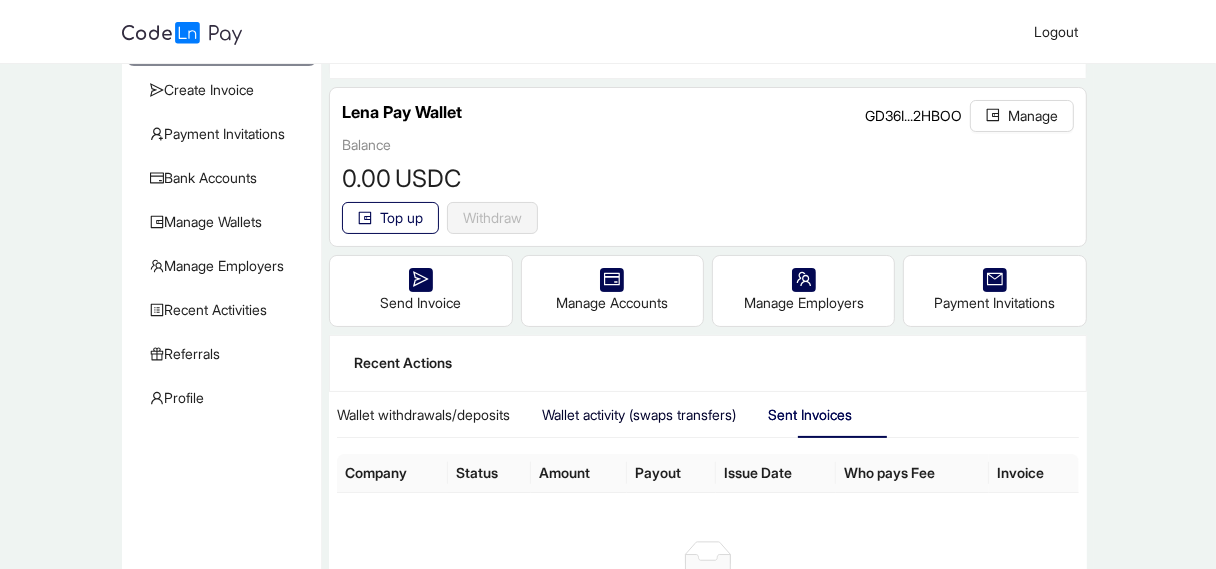 click on "Wallet activity (swaps transfers)" at bounding box center [639, 415] 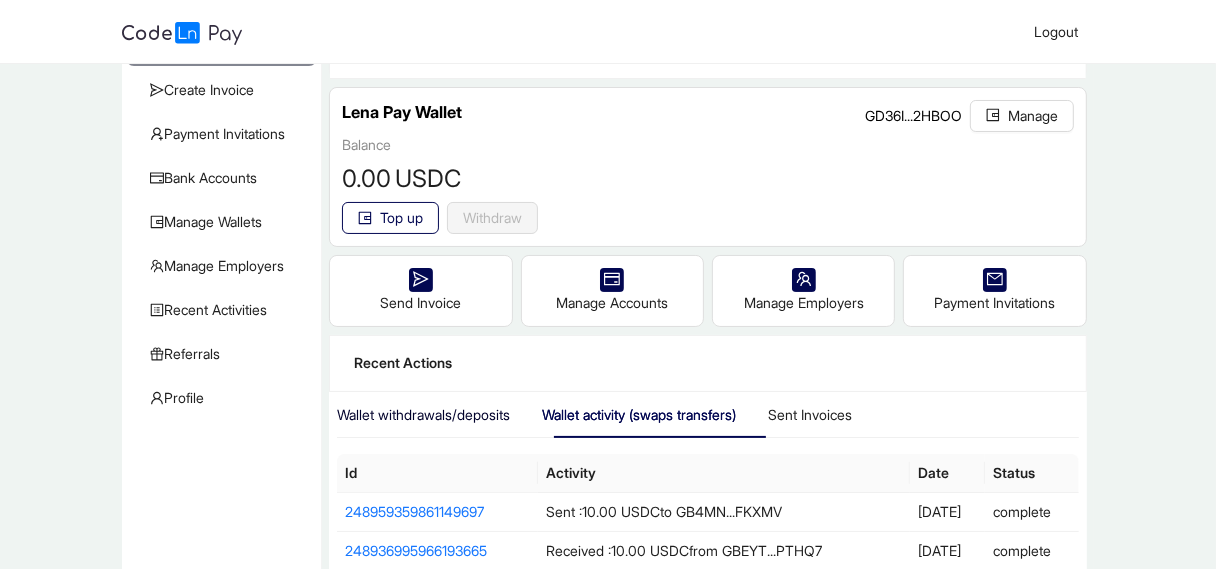 click on "Wallet  withdrawals/deposits" at bounding box center (423, 415) 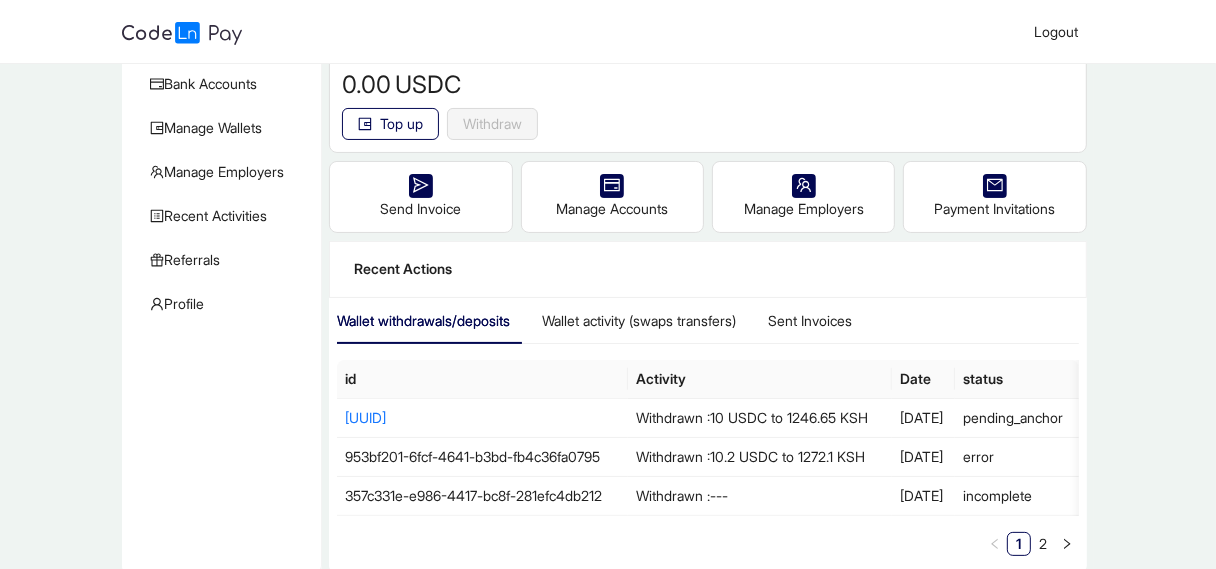 scroll, scrollTop: 274, scrollLeft: 0, axis: vertical 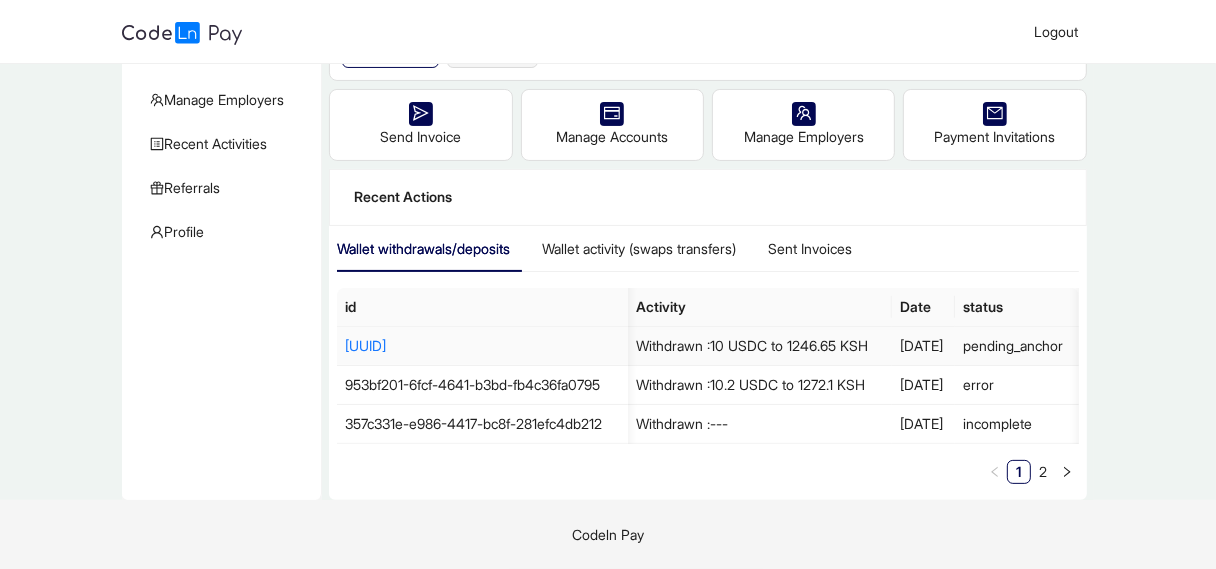 click on "[DATE]" 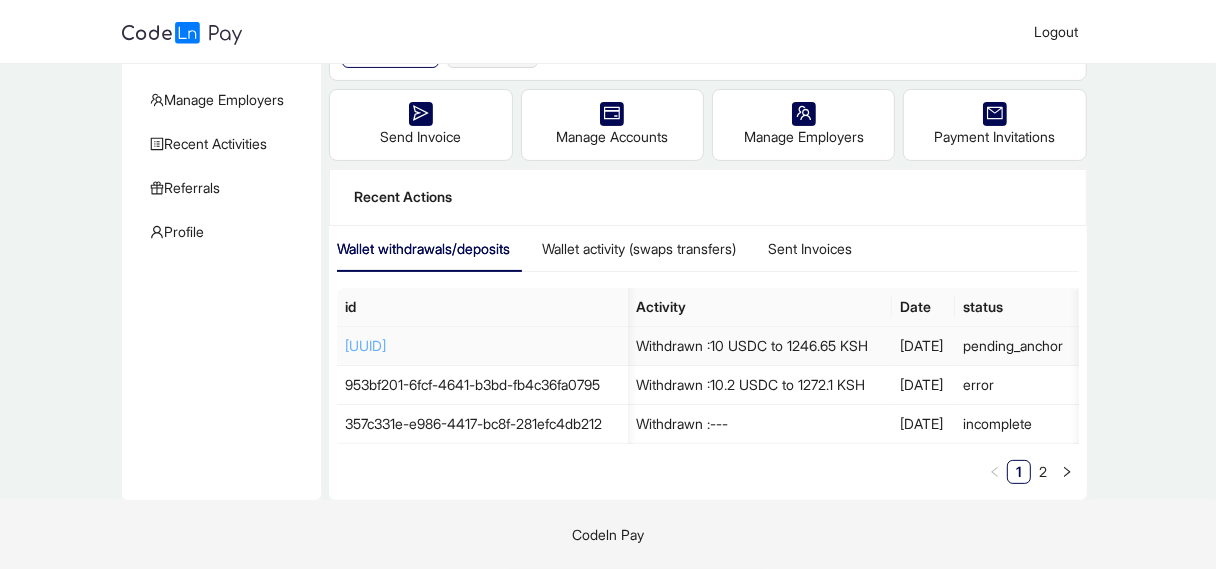 click on "[UUID]" at bounding box center [365, 345] 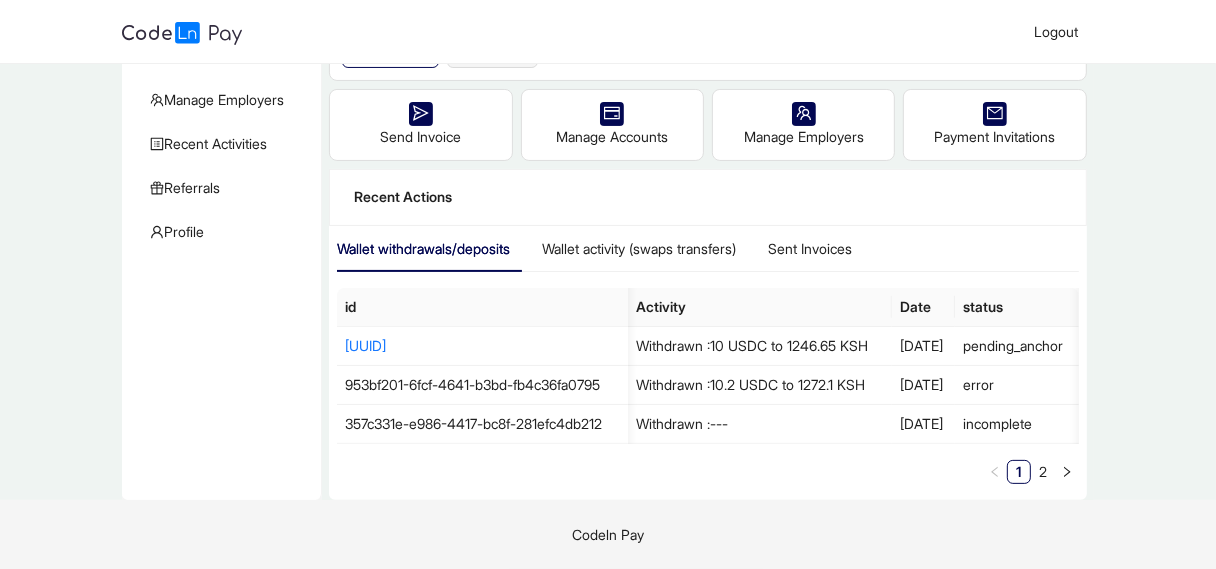 click on "Dashboard   Create Invoice   Payment Invitations   Bank Accounts   Manage Wallets   Manage Employers   Recent Activities   KYC   Referrals   Profile" 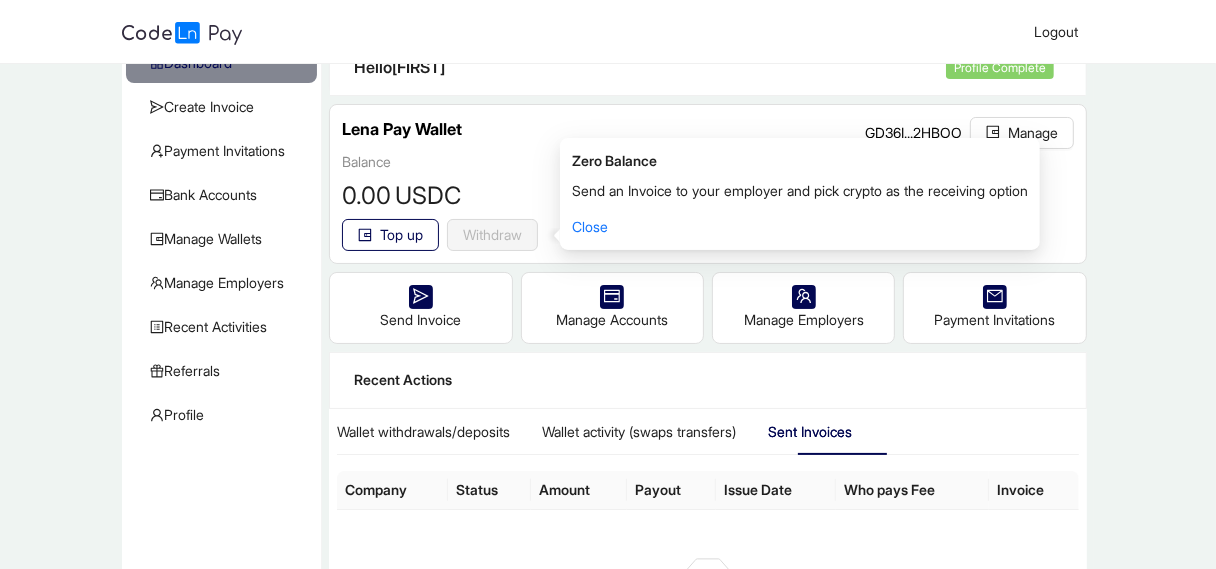 scroll, scrollTop: 118, scrollLeft: 0, axis: vertical 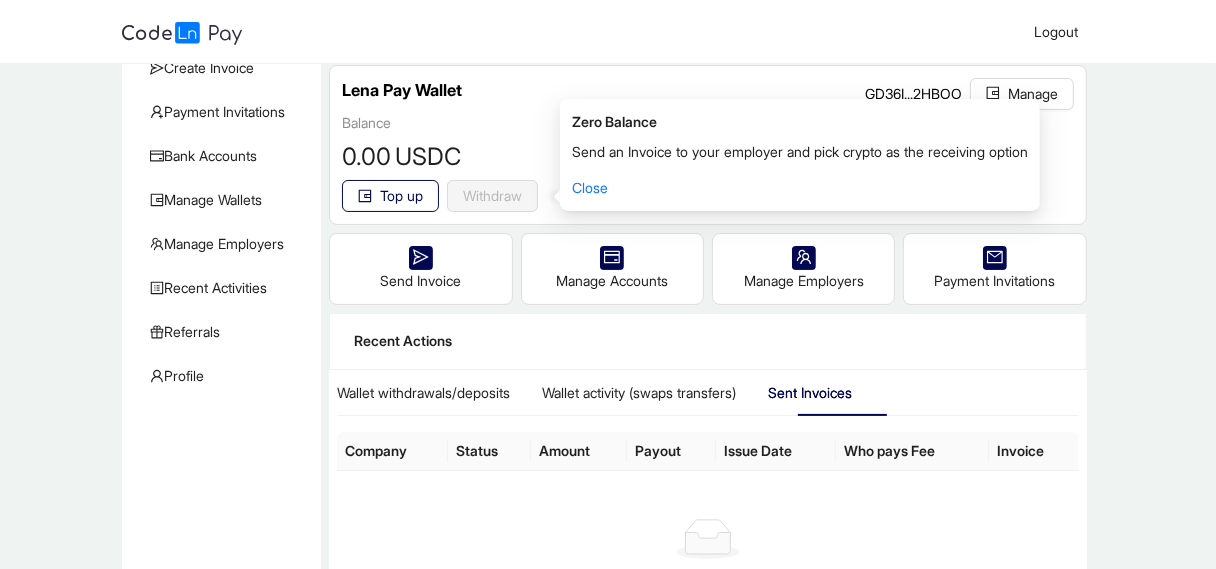 click on "Send an Invoice to your employer and pick crypto as the receiving option Close" 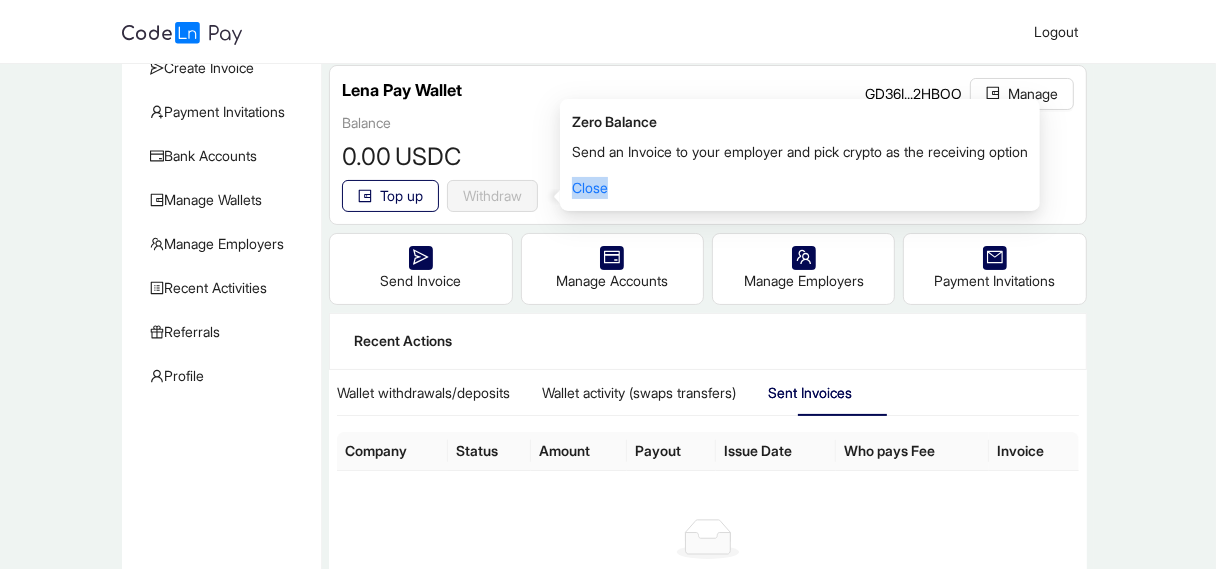 click on "Send an Invoice to your employer and pick crypto as the receiving option Close" 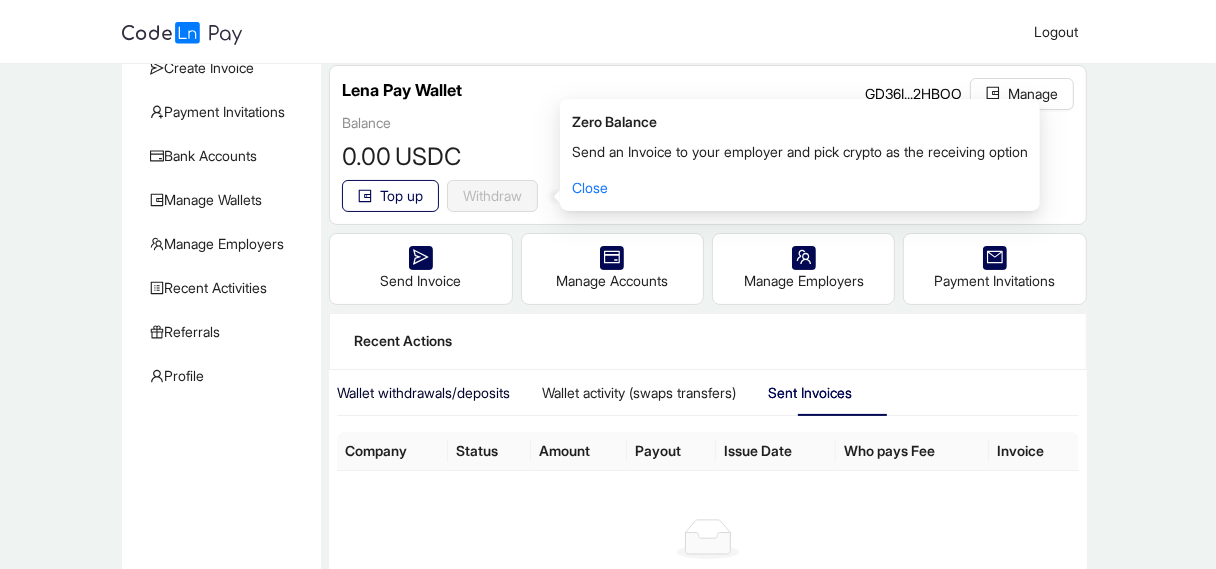 click on "Wallet  withdrawals/deposits" at bounding box center (423, 393) 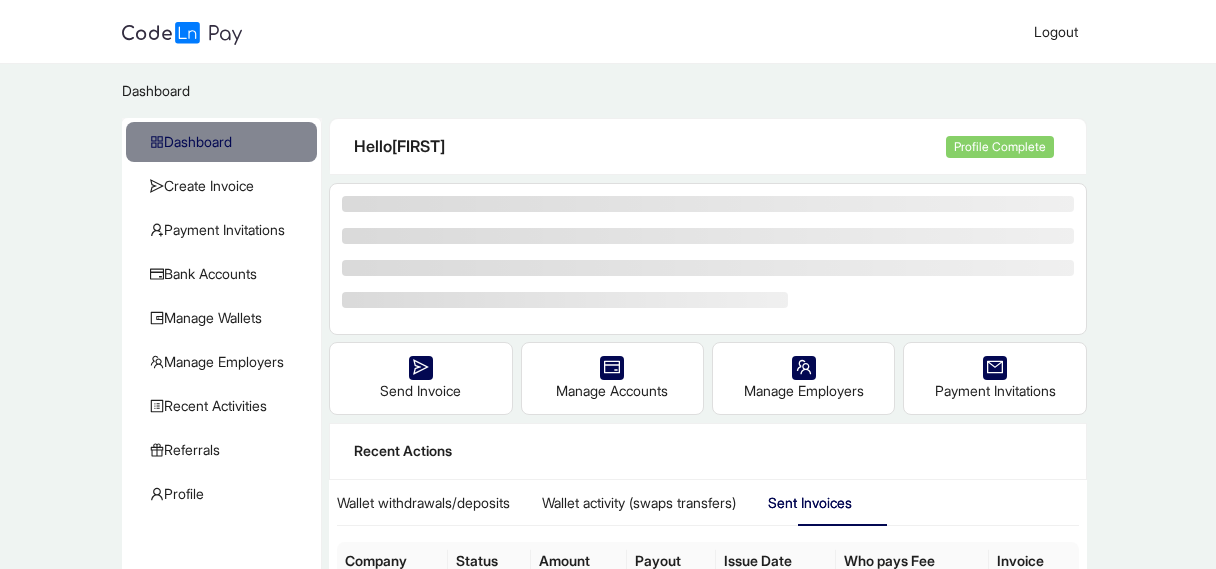 scroll, scrollTop: 0, scrollLeft: 0, axis: both 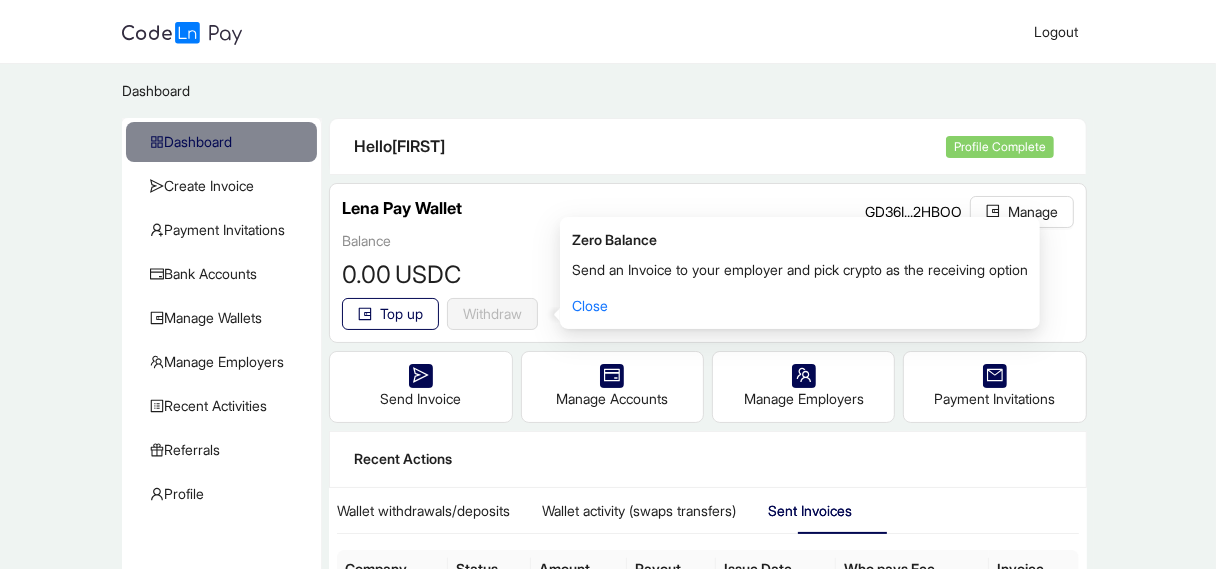 click on "Dashboard /  Dashboard   Create Invoice   Payment Invitations   Bank Accounts   Manage Wallets   Manage Employers   Recent Activities   KYC   Referrals   Profile   Hello  Lucy  Profile Complete   Lena Pay Wallet  GD36I...2HBOO Manage Balance 0 .00 USDC Top up Withdraw reset  Send Invoice   Manage Accounts   Manage Employers   Payment Invitations  Recent Actions Wallet  withdrawals/deposits Wallet activity (swaps transfers) Sent Invoices Company Status Amount Payout Issue Date Who pays Fee  Invoice               No data" at bounding box center (608, 410) 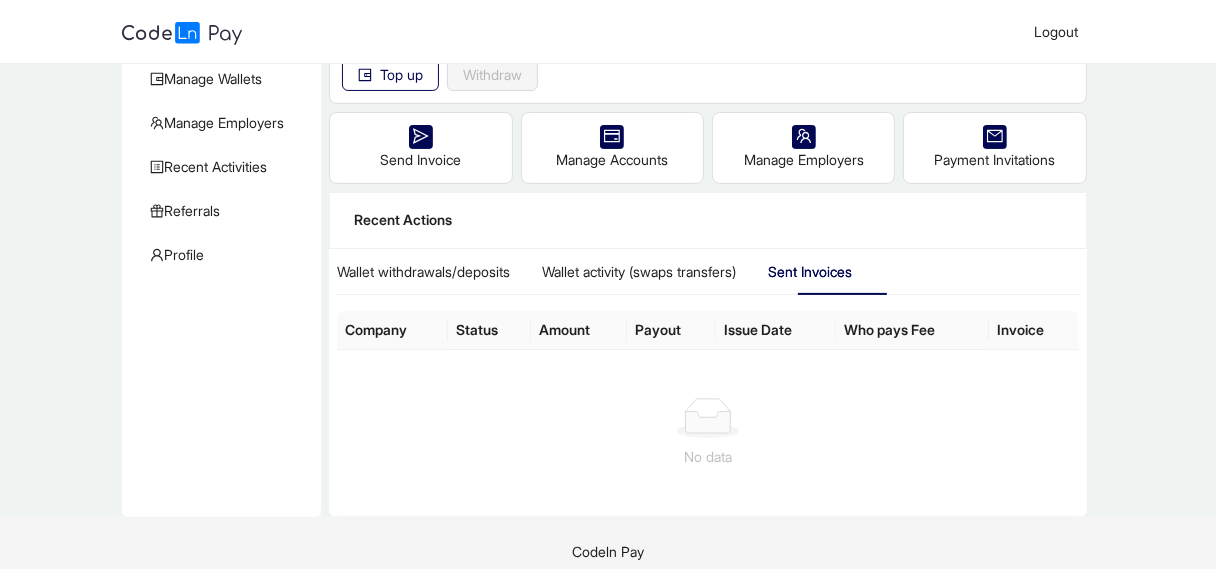 scroll, scrollTop: 254, scrollLeft: 0, axis: vertical 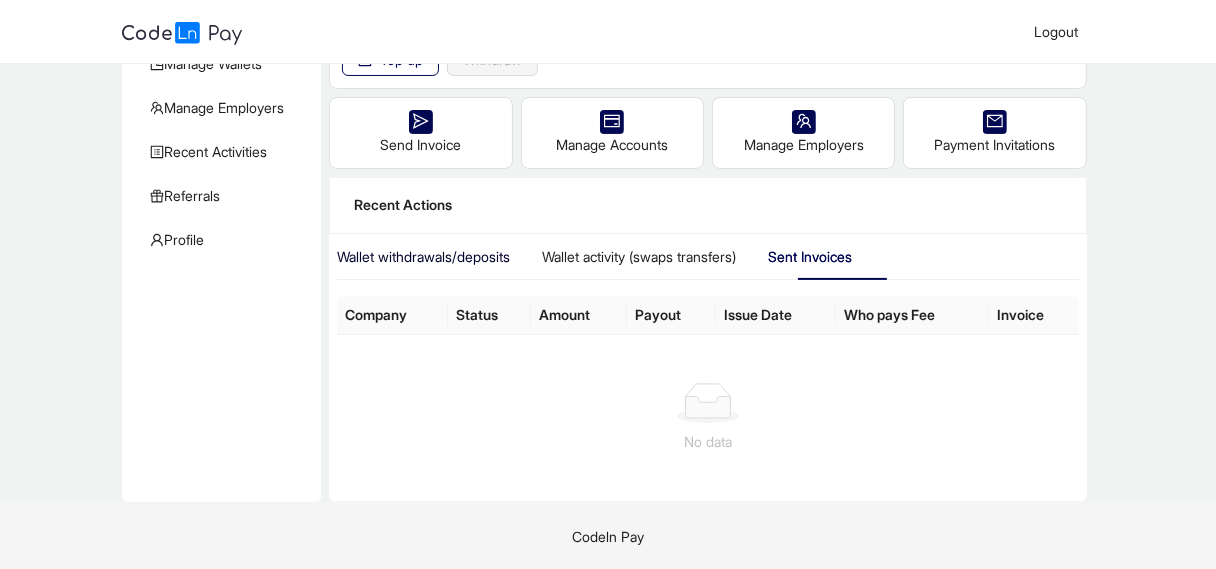 click on "Wallet  withdrawals/deposits" at bounding box center [423, 257] 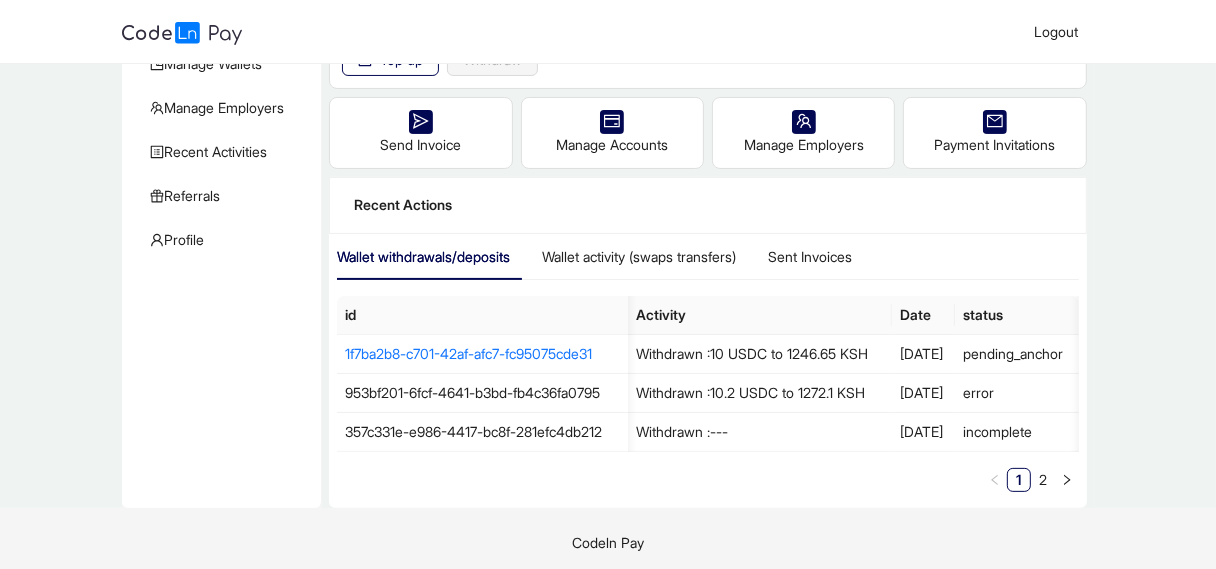 scroll, scrollTop: 0, scrollLeft: 39, axis: horizontal 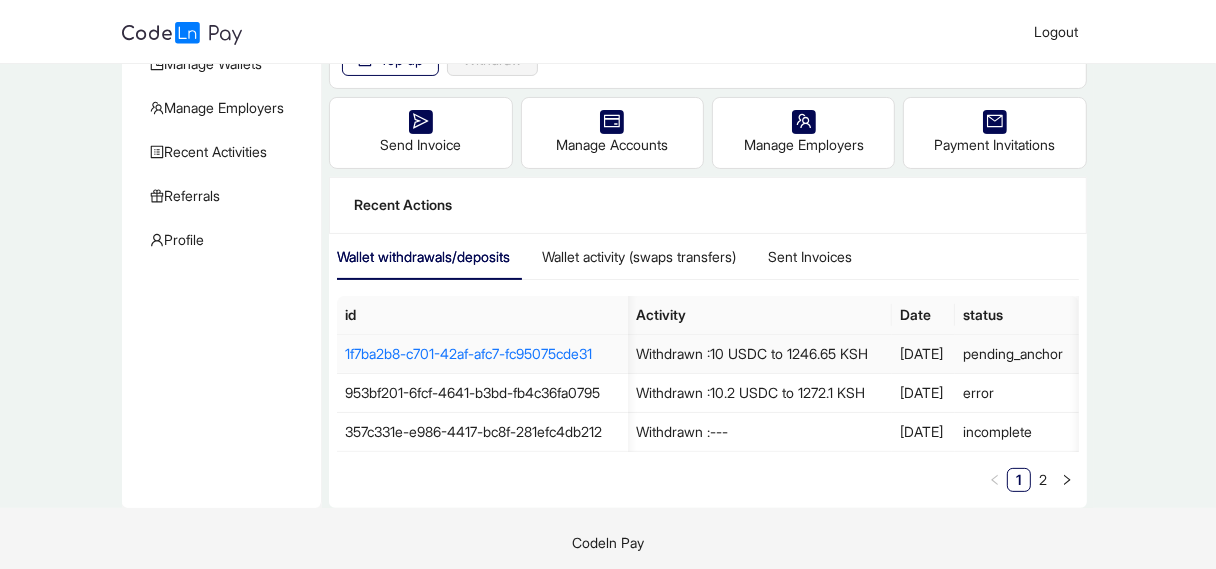 click on "pending_anchor" 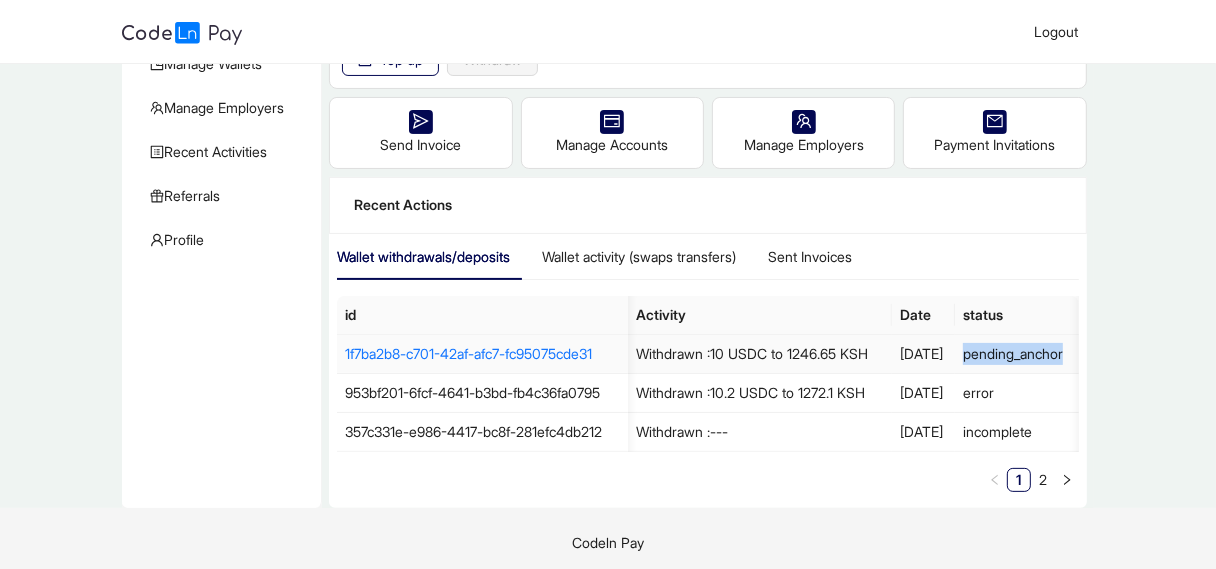 click on "pending_anchor" 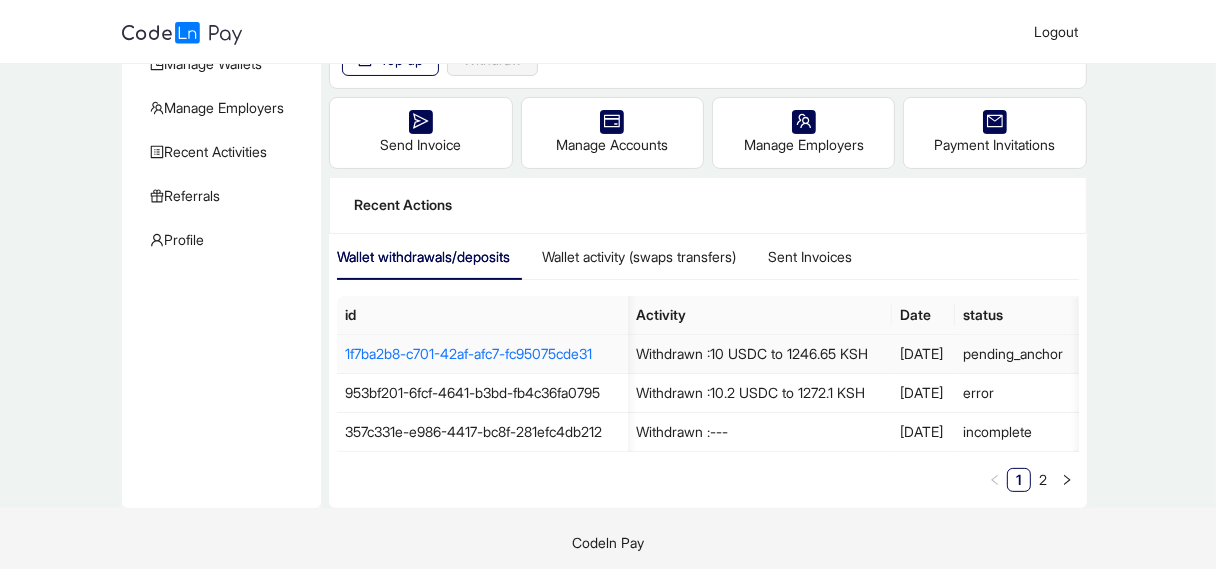 click on "10 USDC to 1246.65 KSH" at bounding box center [789, 353] 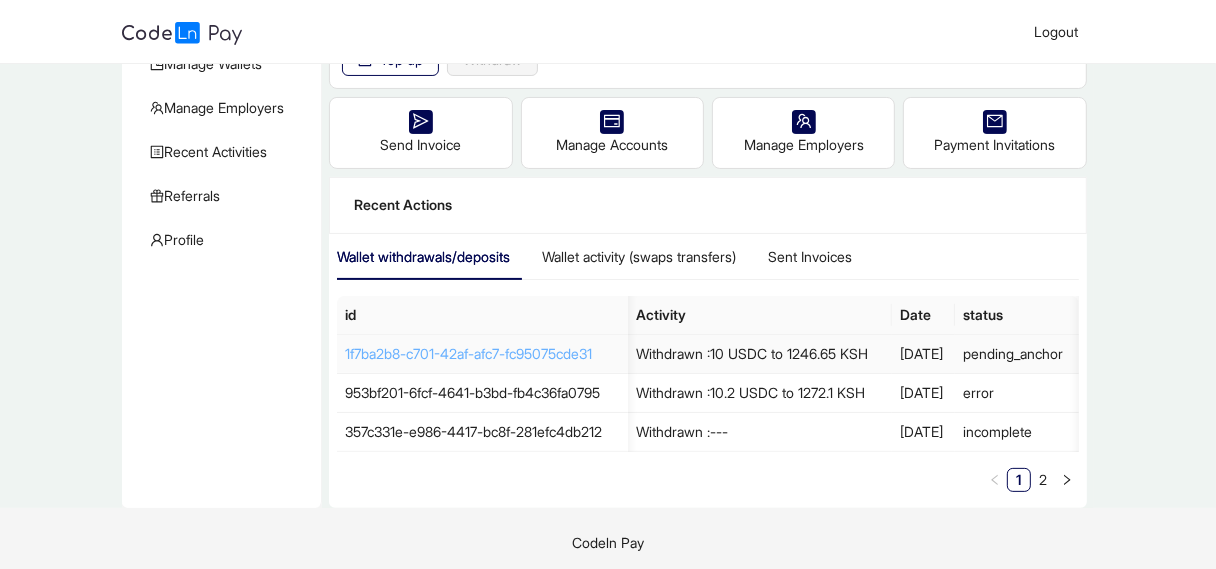 click on "[UUID]" at bounding box center [468, 353] 